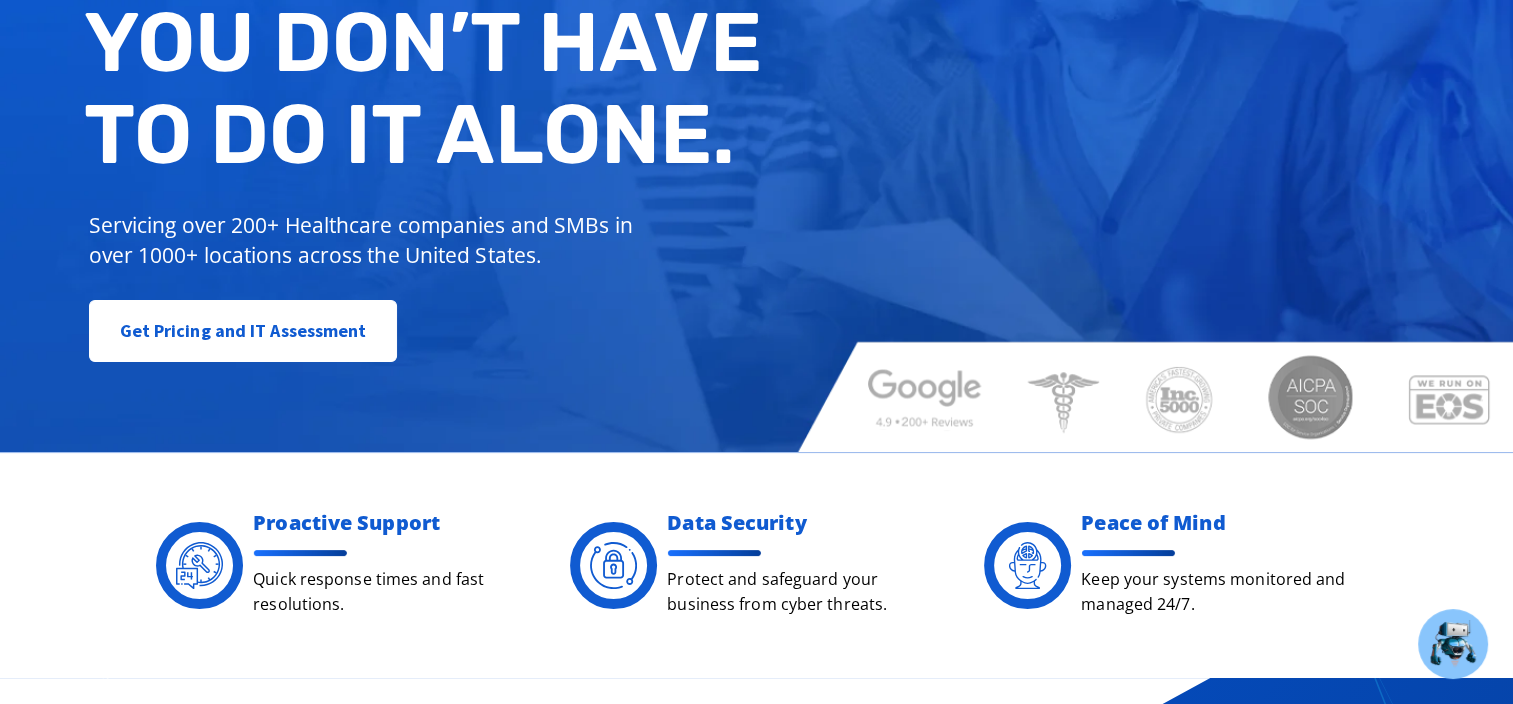 scroll, scrollTop: 0, scrollLeft: 0, axis: both 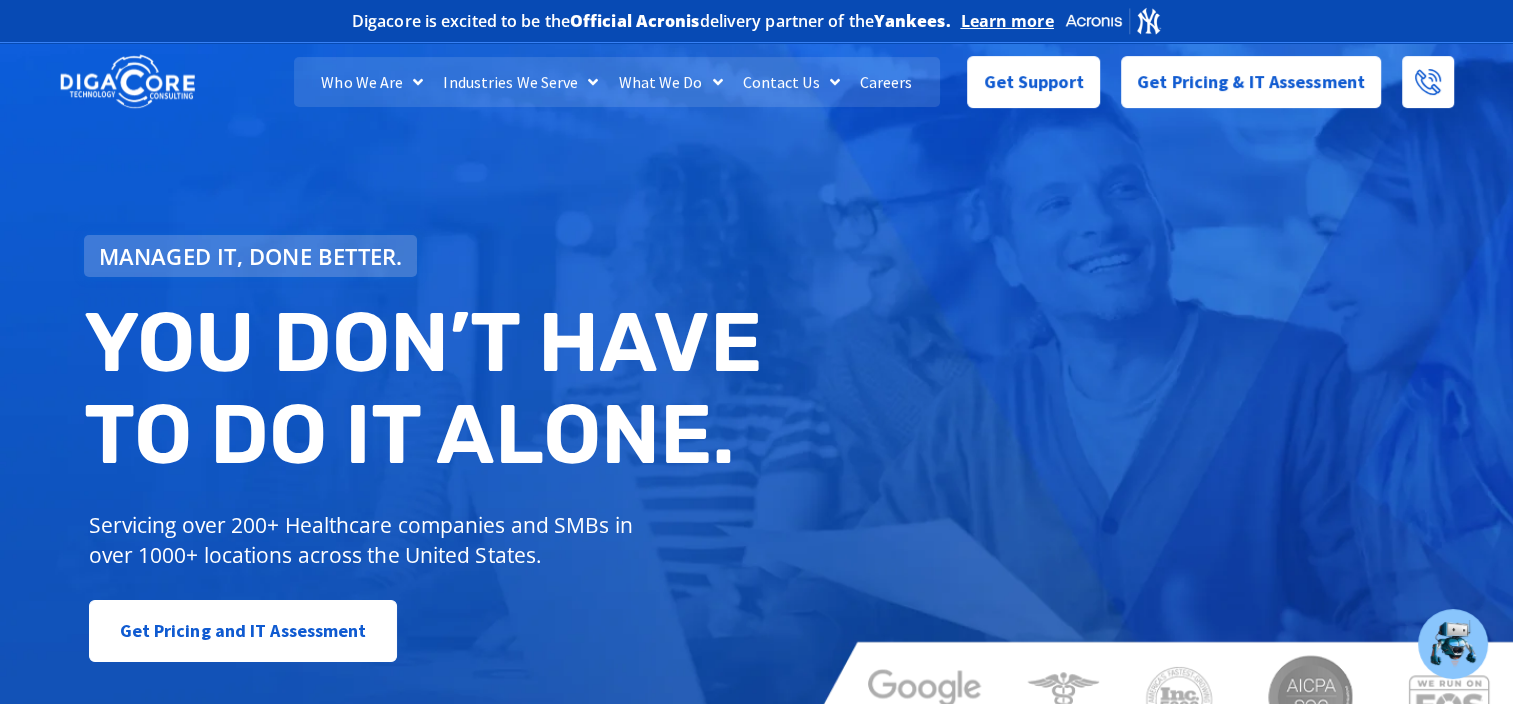 click on "Careers" 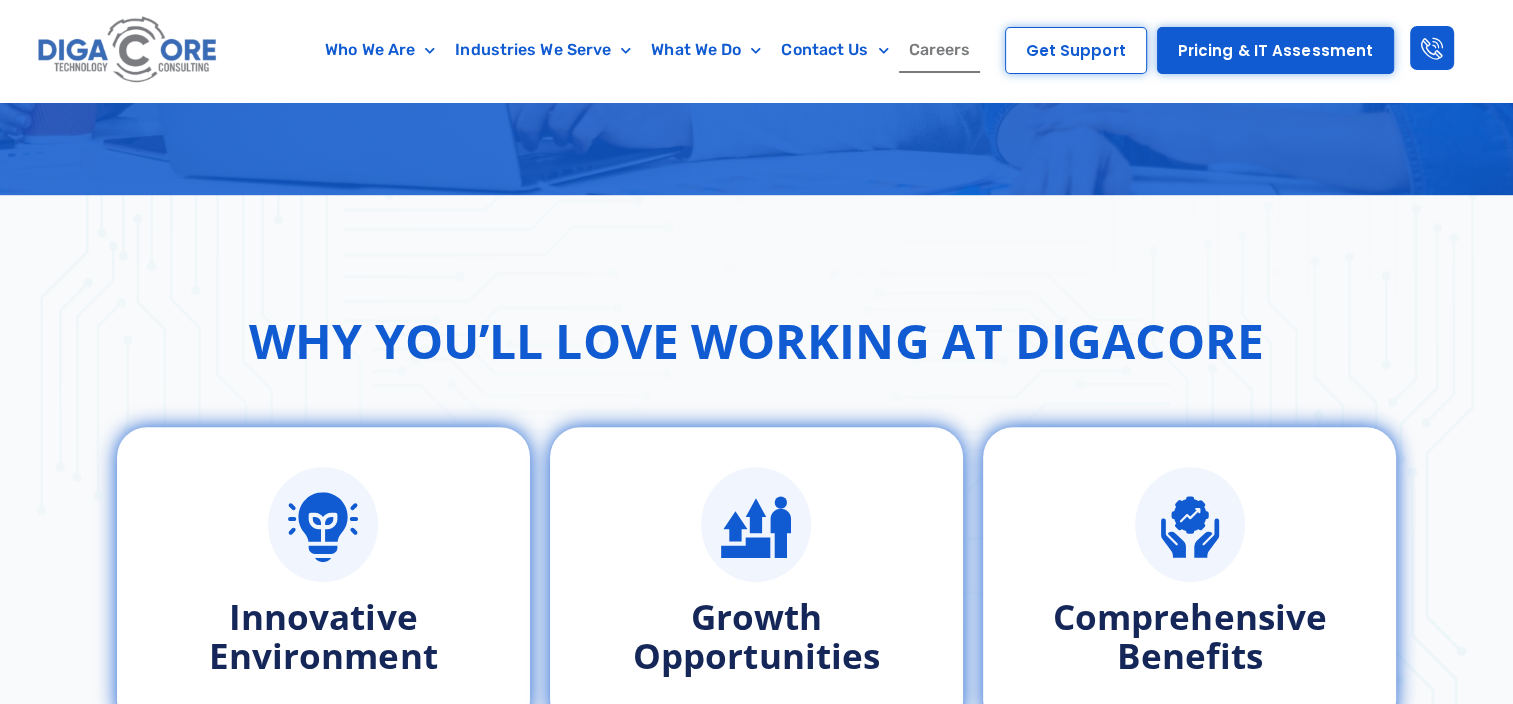scroll, scrollTop: 800, scrollLeft: 0, axis: vertical 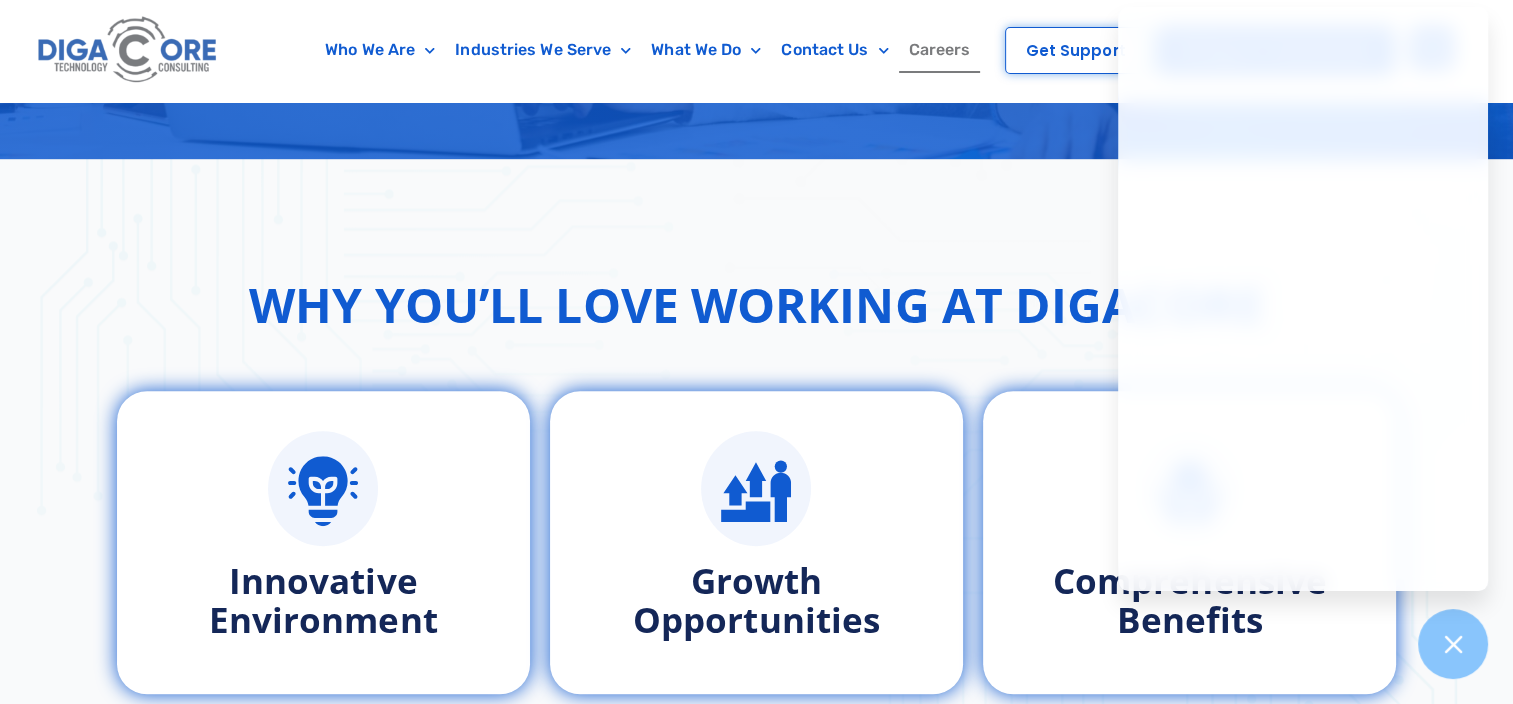 click on "Why You’ll Love Working at Digacore" at bounding box center (757, 305) 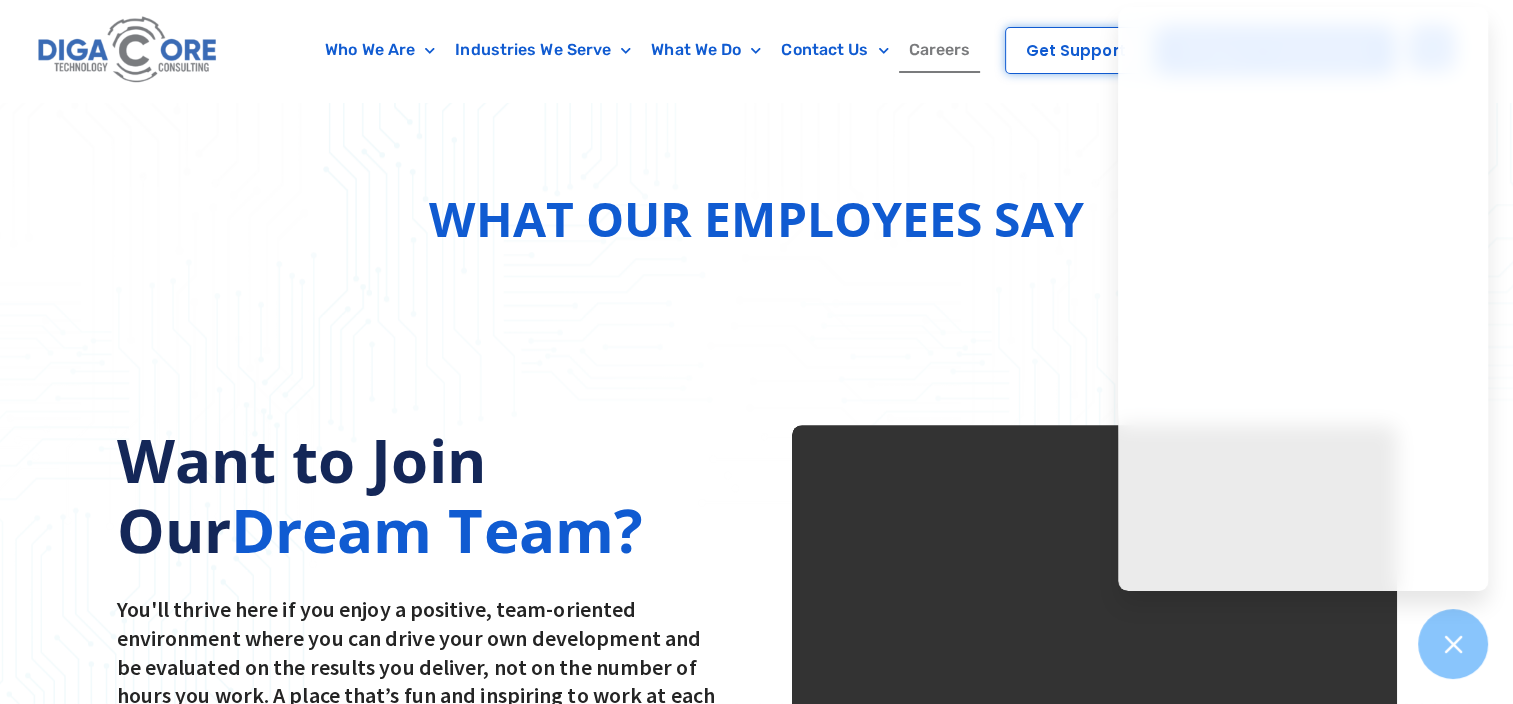 scroll, scrollTop: 2300, scrollLeft: 0, axis: vertical 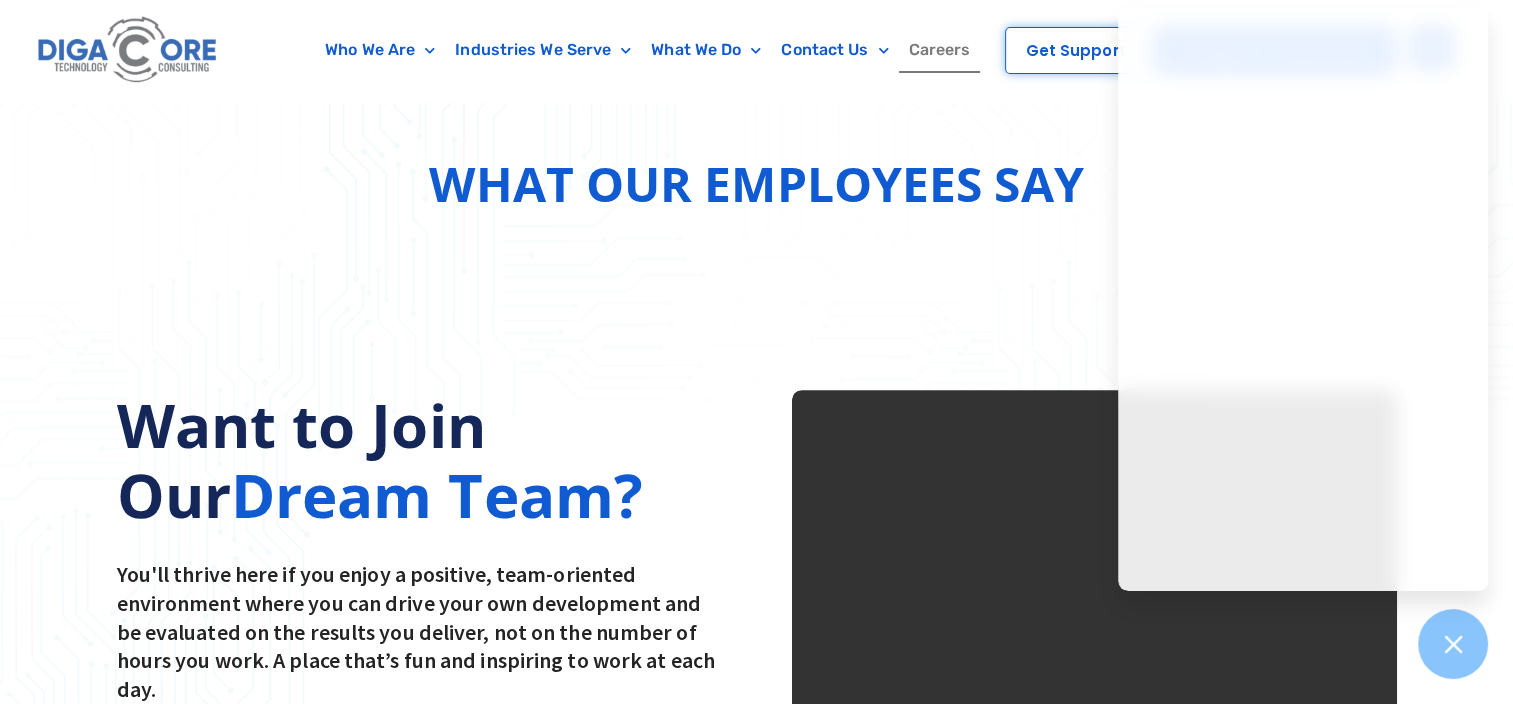 click on "Want to Join Our  Dream Team?
You'll thrive here if you enjoy a positive, team-oriented environment where you can drive your own development and be evaluated on the results you deliver, not on the number of hours you work. A place that’s fun and inspiring to work at each day.
S e e   J o b   B o a r d
There’s a reason our employees give us a 4.7 rating on Glassdoor. Check out what they have to say.
V i e w   E m p l o y e e   R e v i e w s" at bounding box center (756, 740) 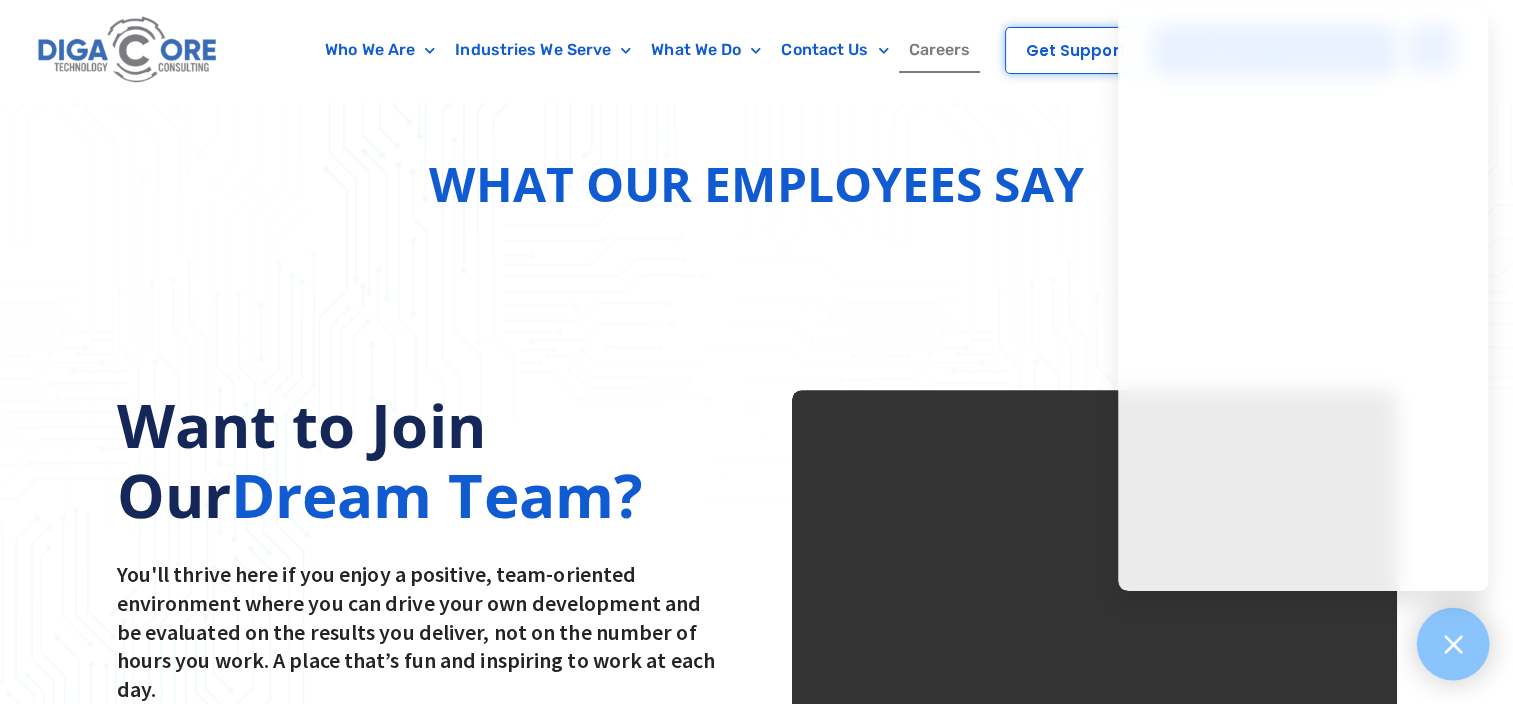 click 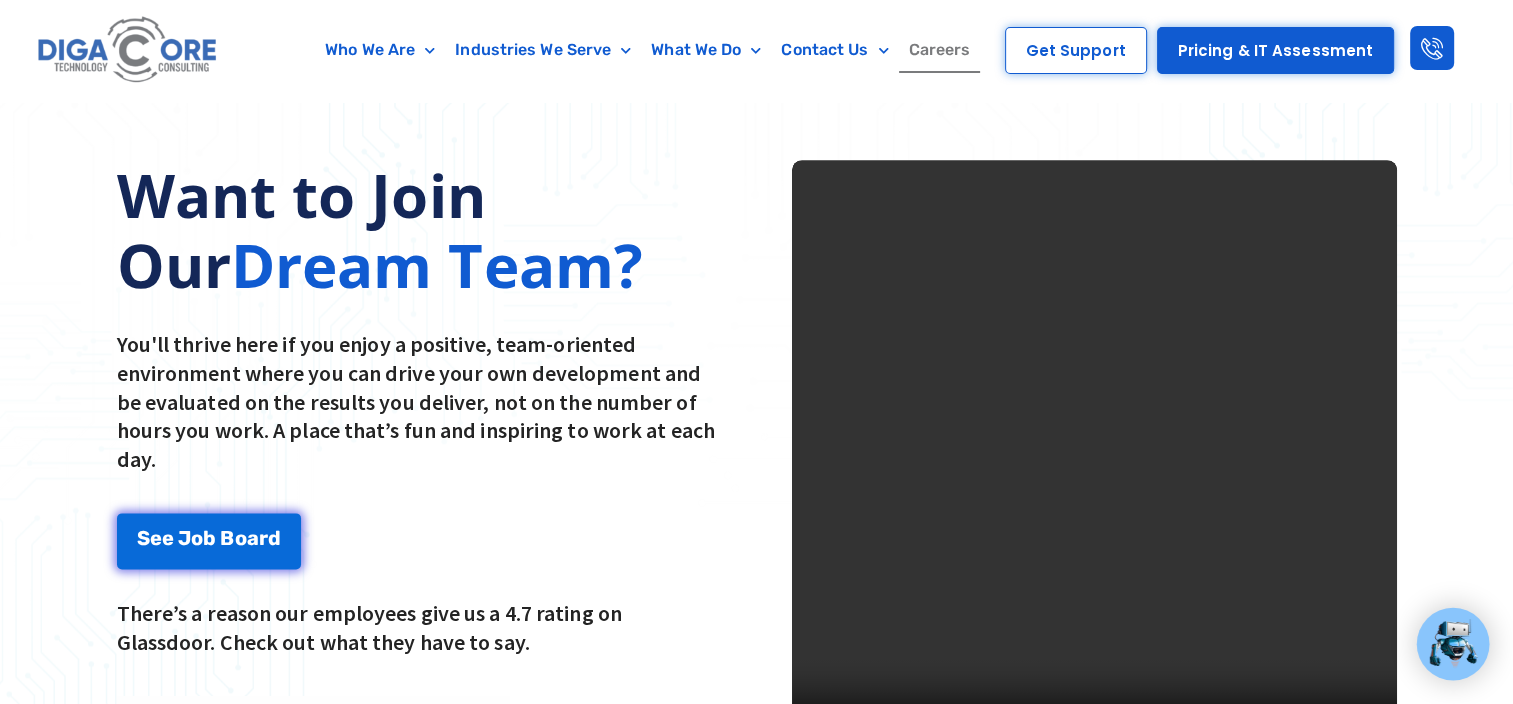 scroll, scrollTop: 2500, scrollLeft: 0, axis: vertical 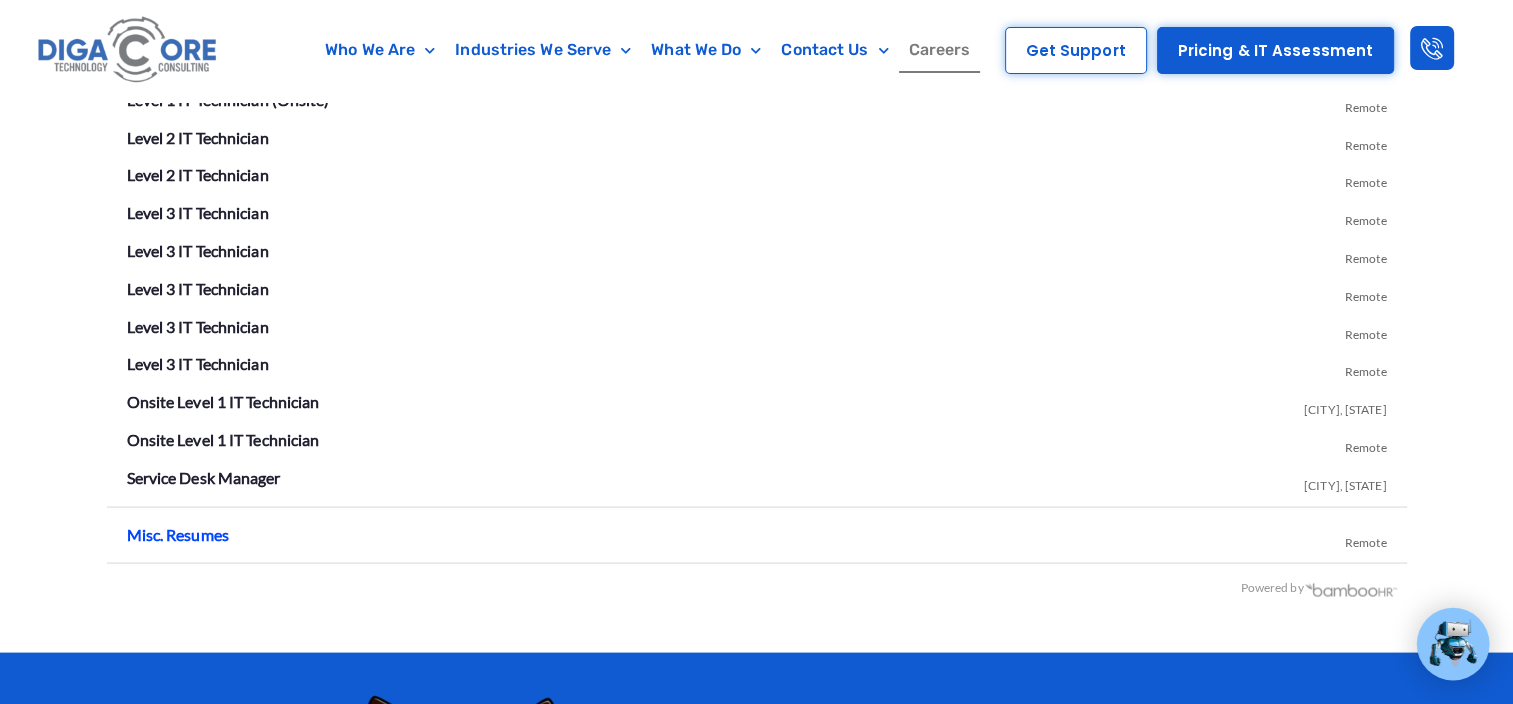 click on "Misc. Resumes" at bounding box center [178, 534] 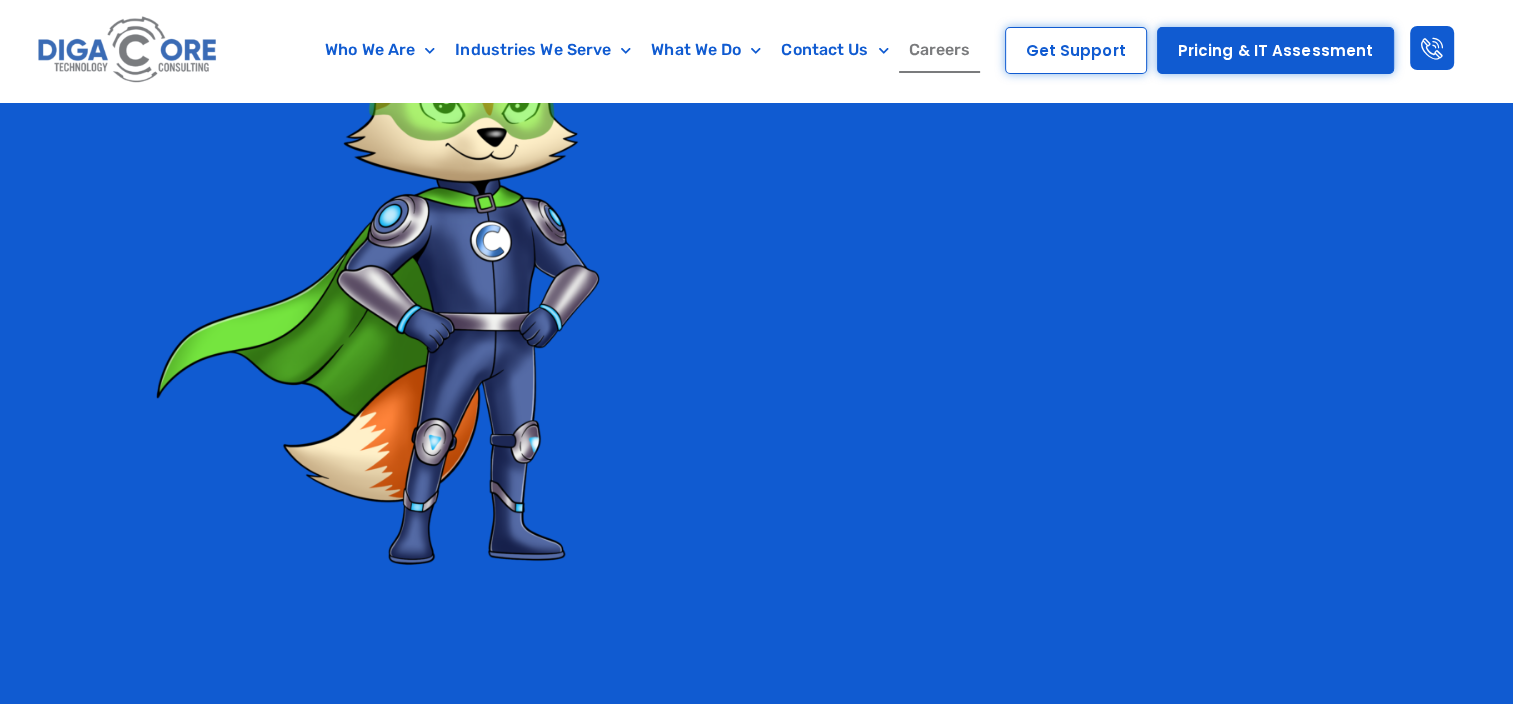 scroll, scrollTop: 3816, scrollLeft: 0, axis: vertical 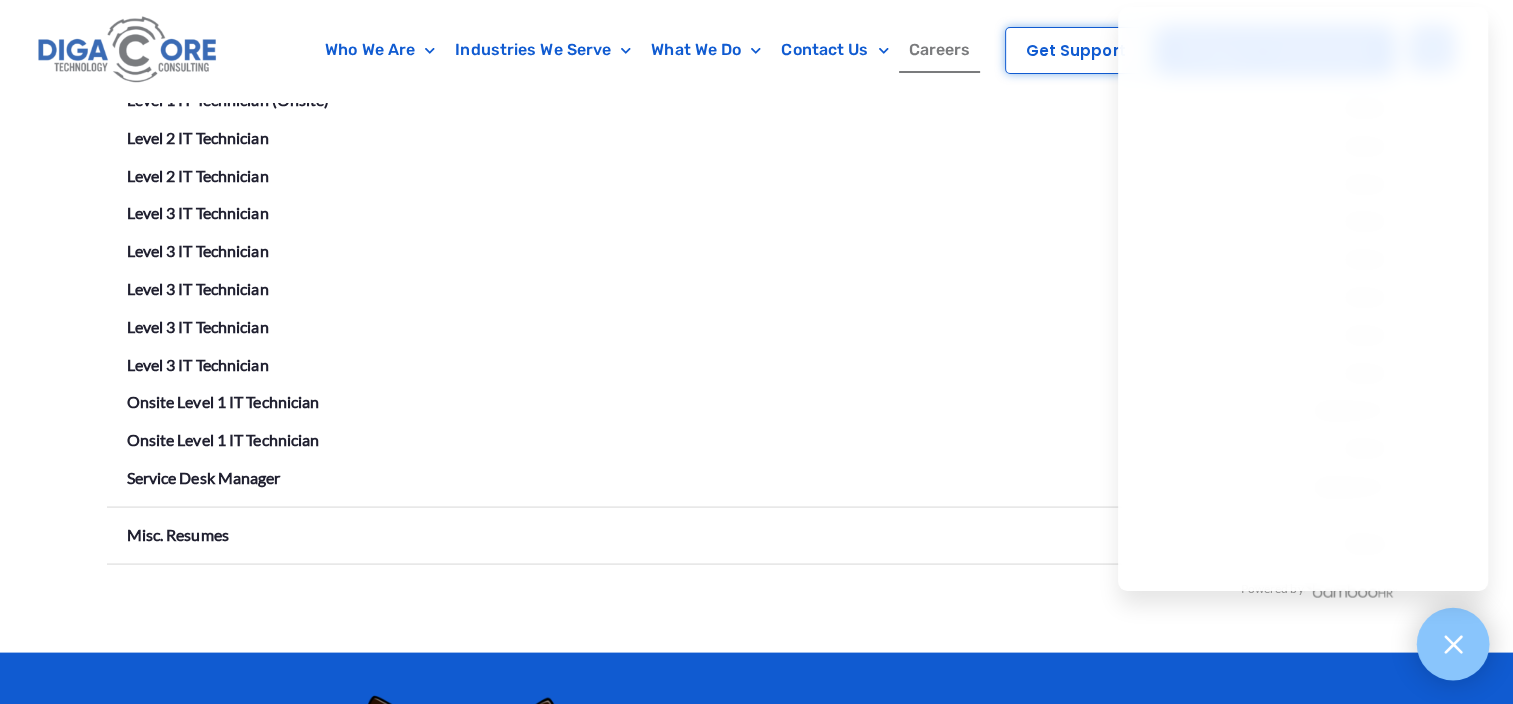 click 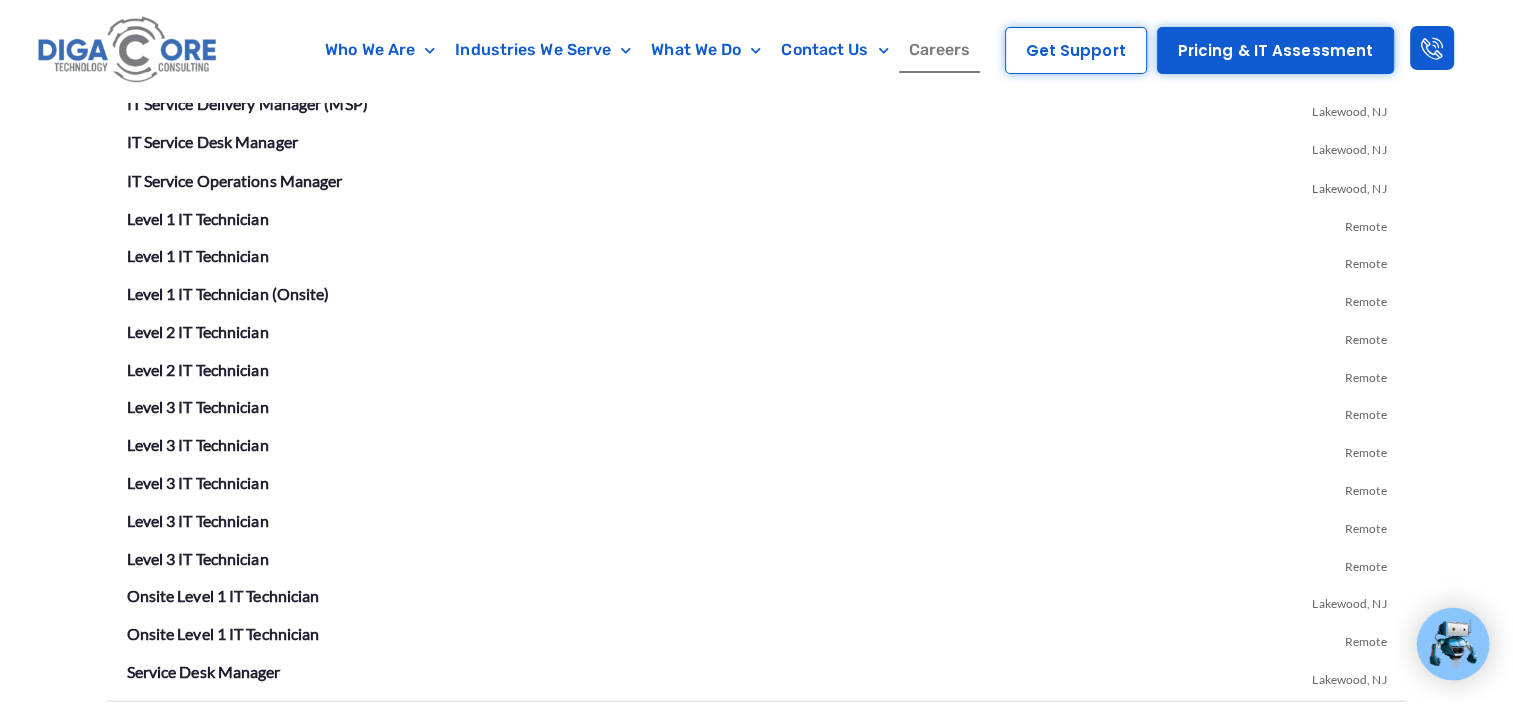 scroll, scrollTop: 3516, scrollLeft: 0, axis: vertical 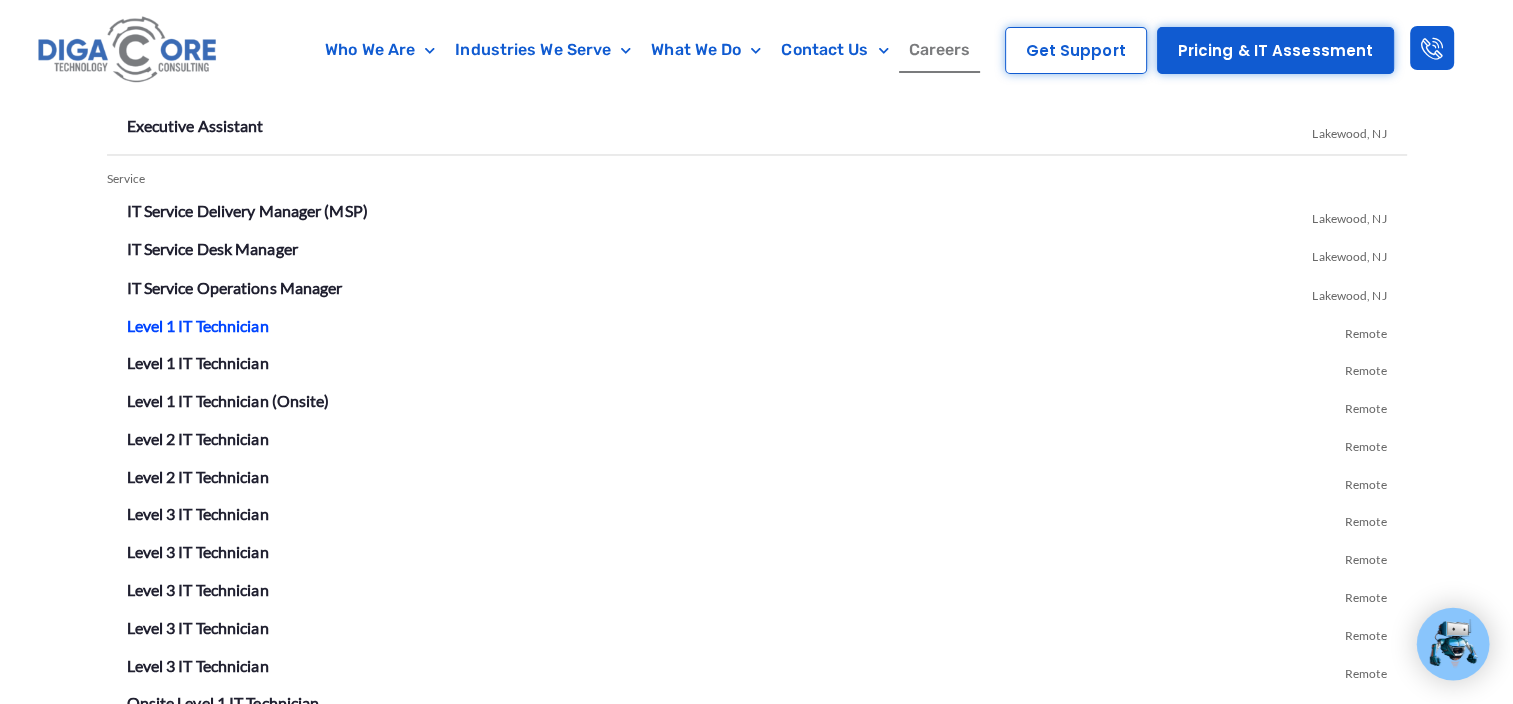 click on "Level 1 IT Technician" at bounding box center [198, 324] 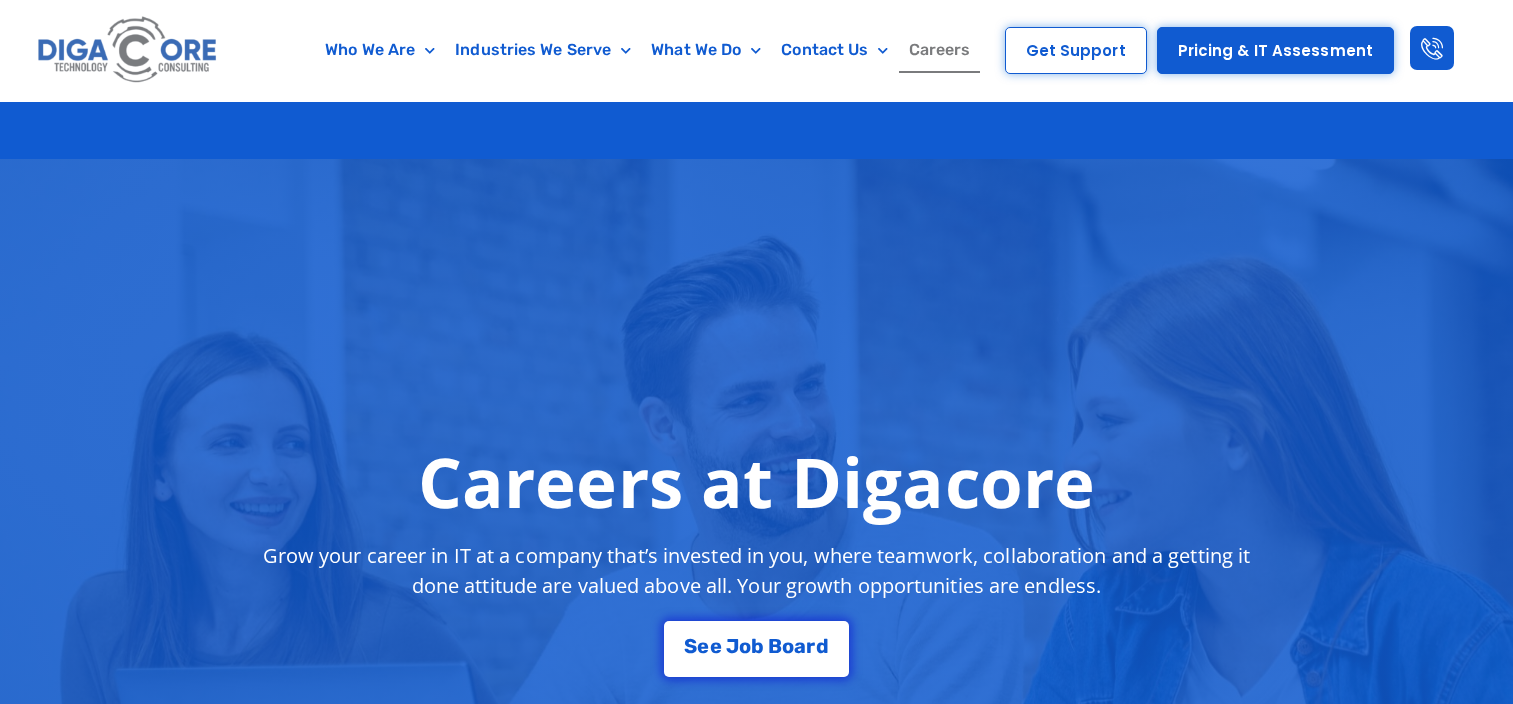 scroll, scrollTop: 3516, scrollLeft: 0, axis: vertical 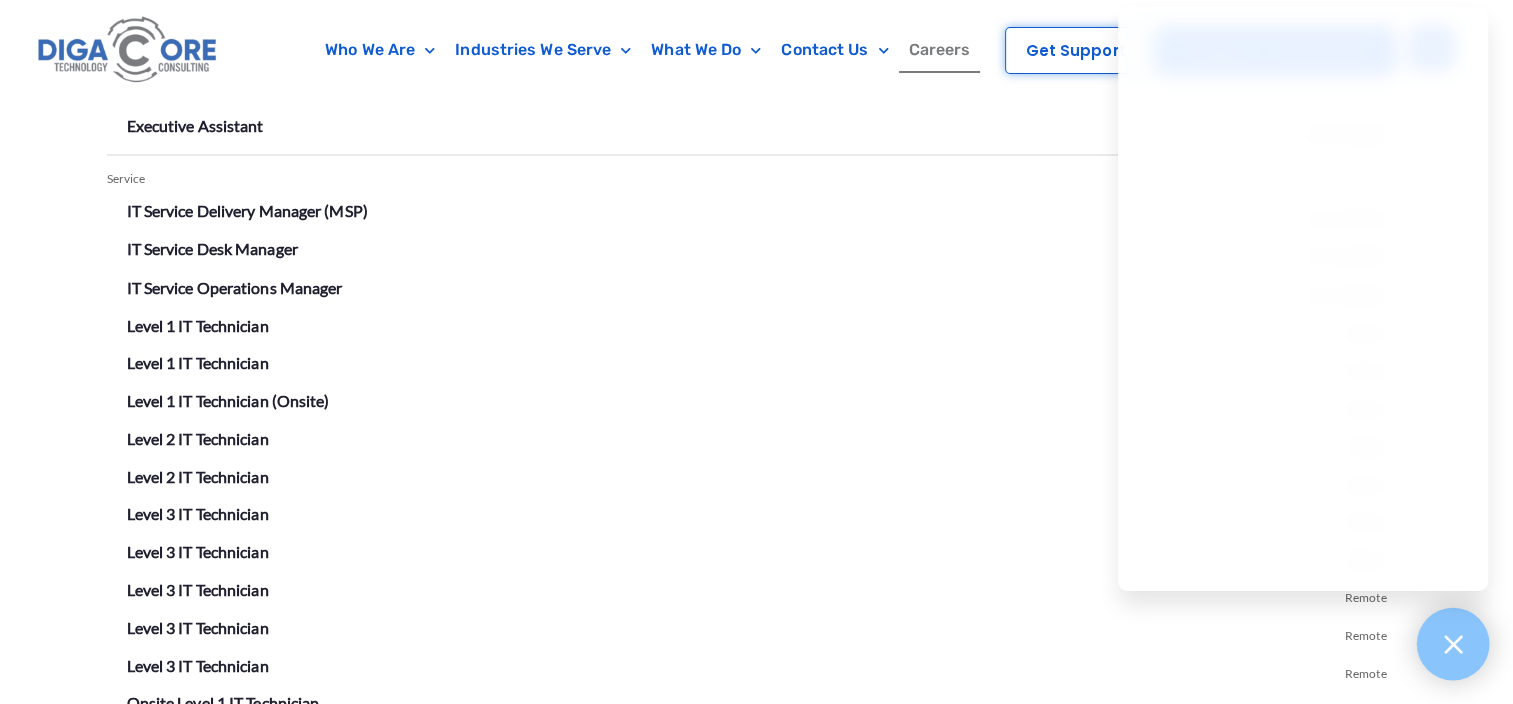 click at bounding box center [1453, 644] 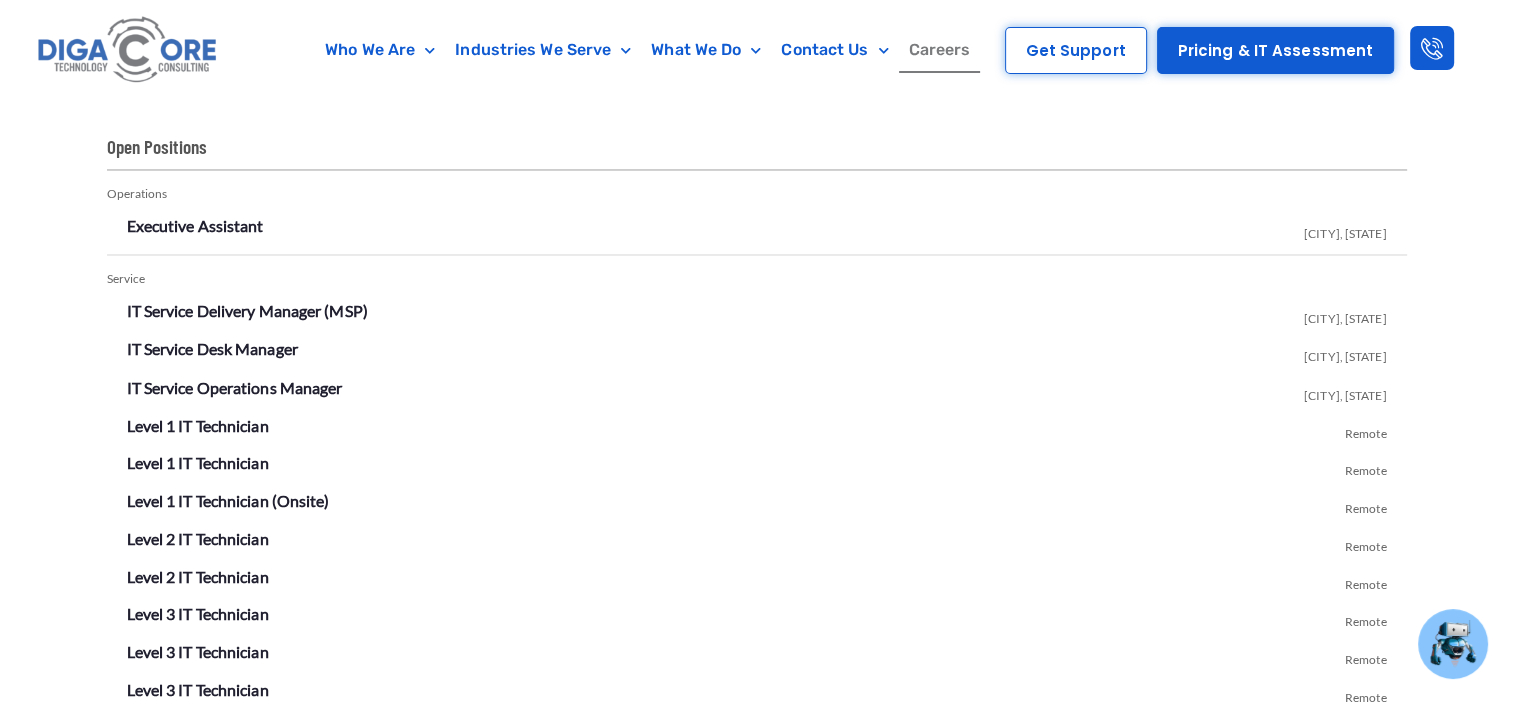 scroll, scrollTop: 2816, scrollLeft: 0, axis: vertical 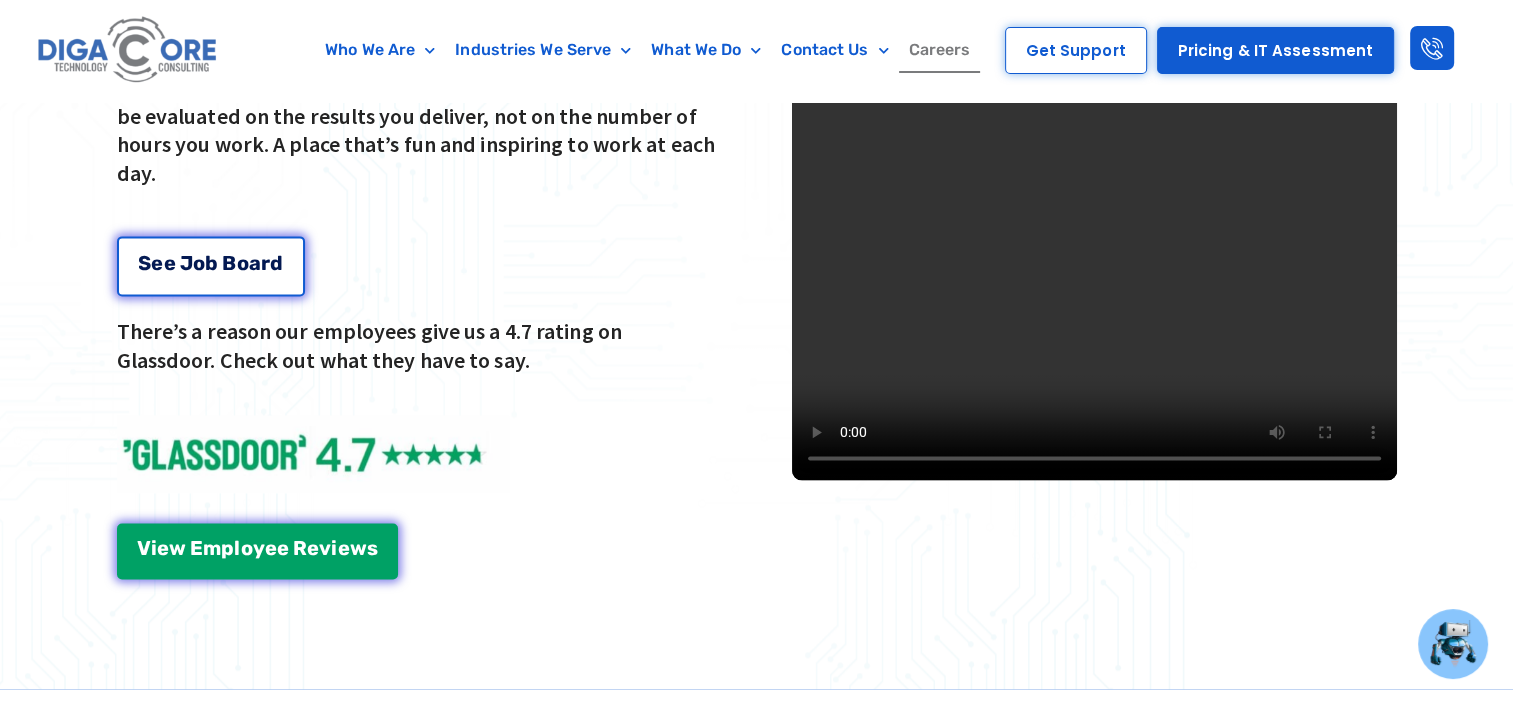 click on "B" at bounding box center [229, 263] 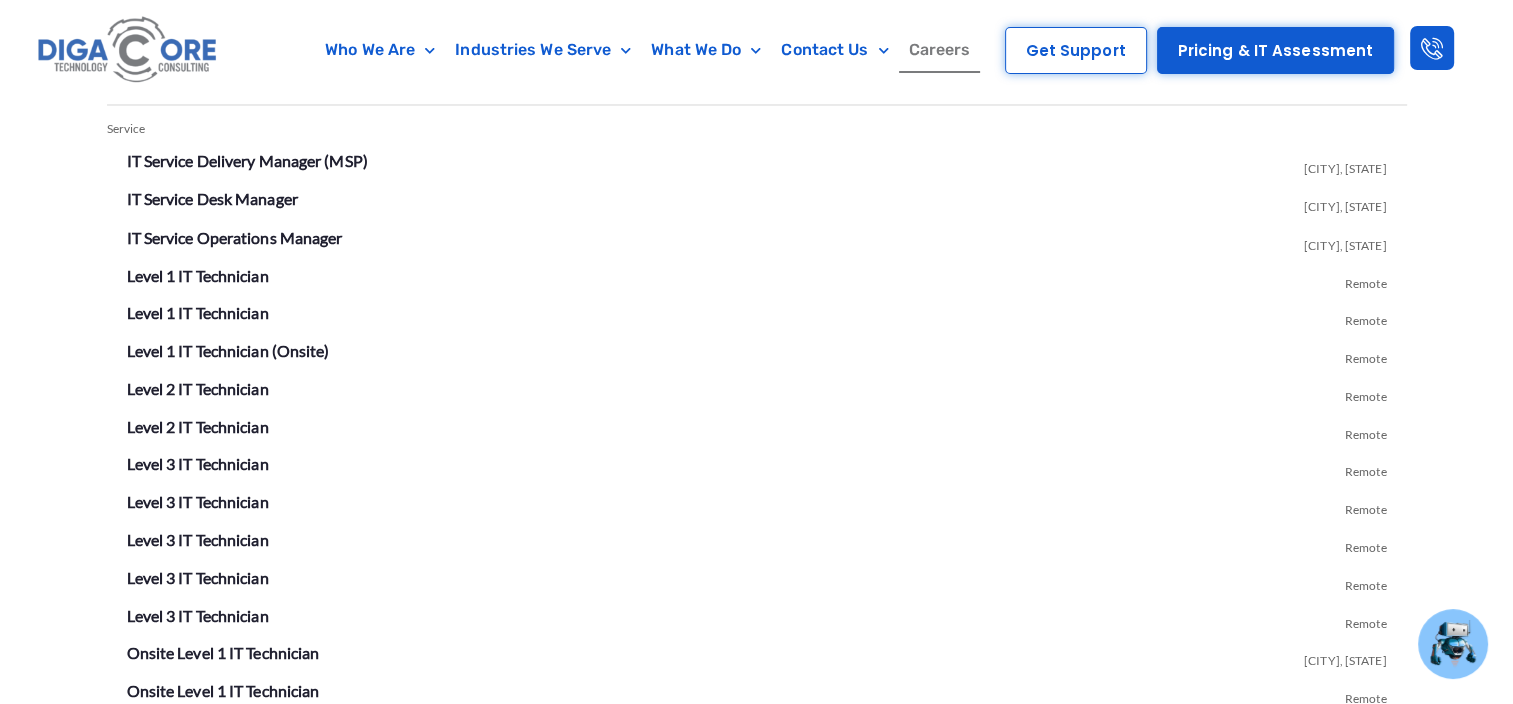 scroll, scrollTop: 3600, scrollLeft: 0, axis: vertical 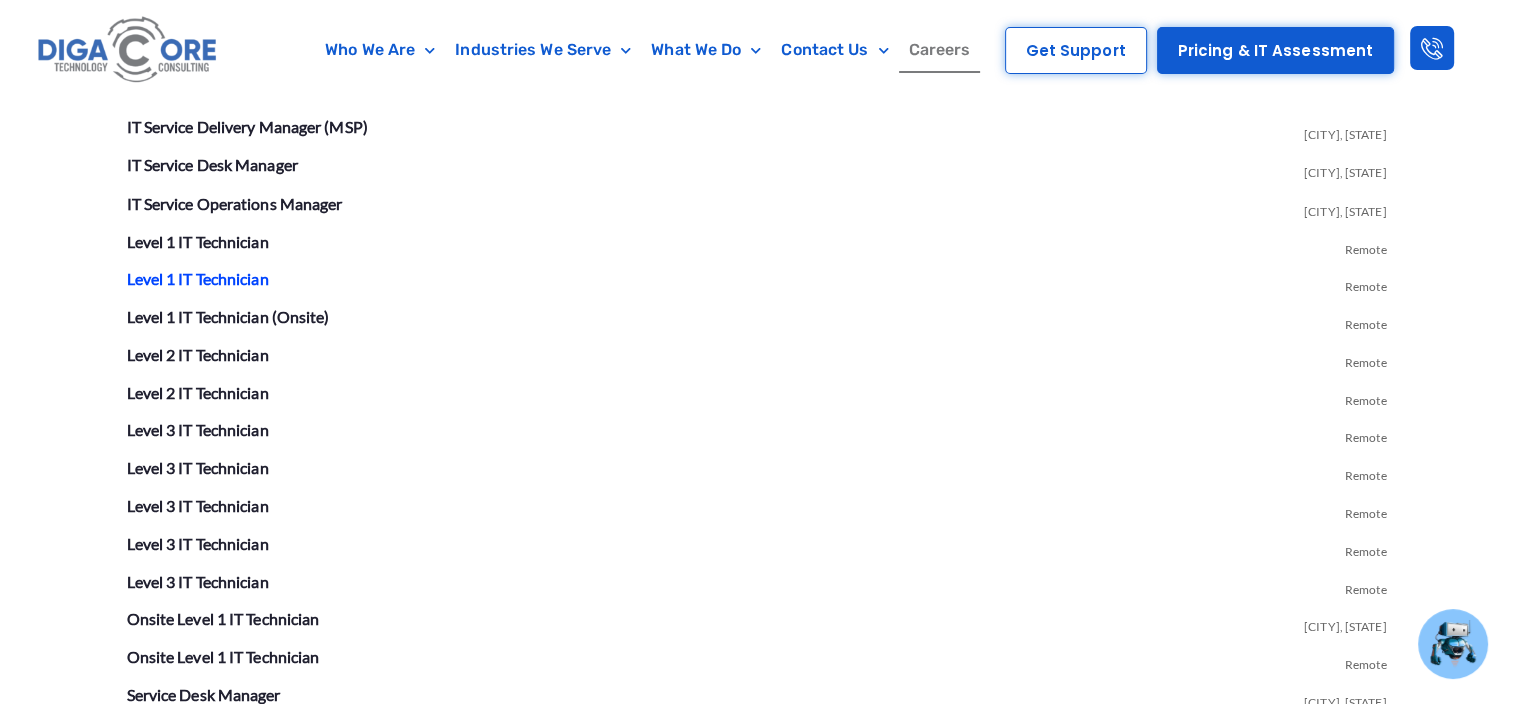click on "Level 1 IT Technician" at bounding box center (198, 277) 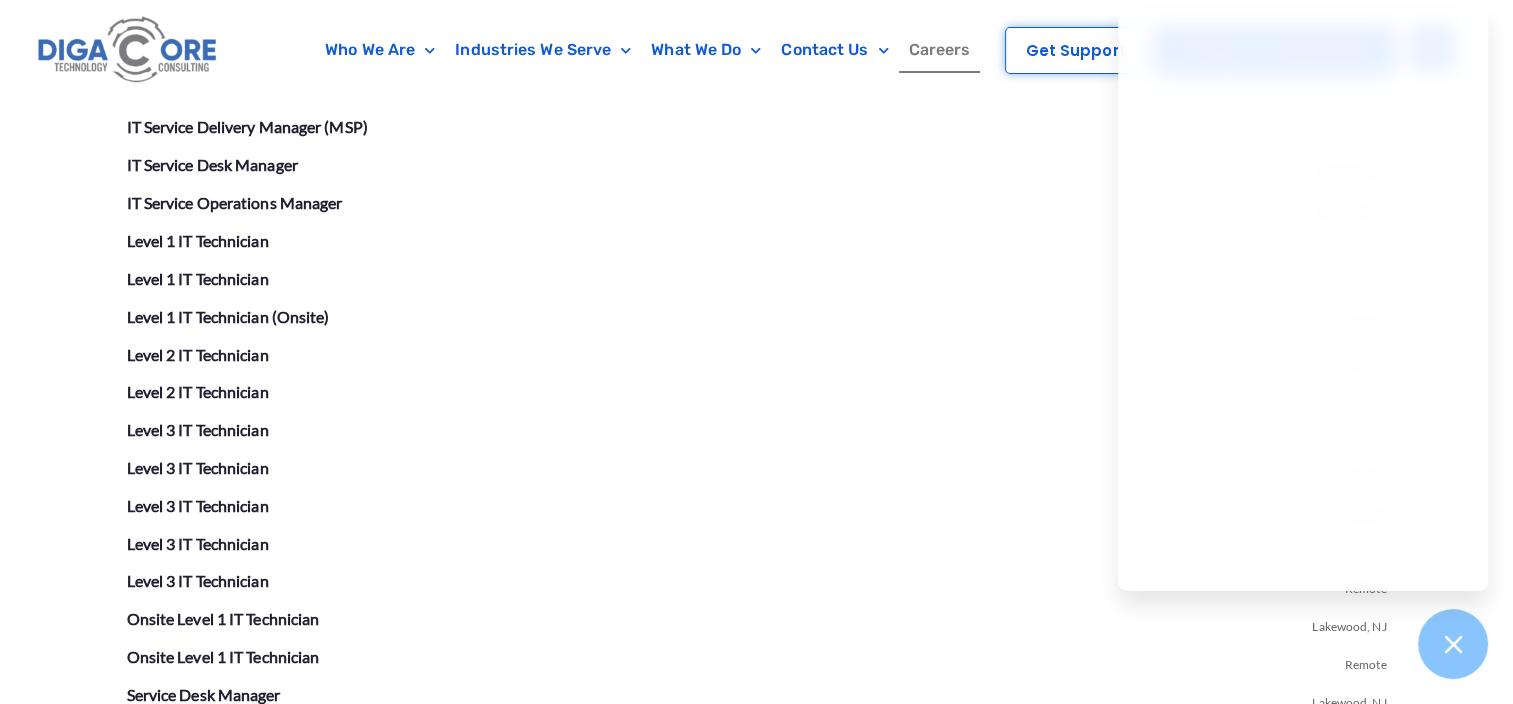 scroll, scrollTop: 3700, scrollLeft: 0, axis: vertical 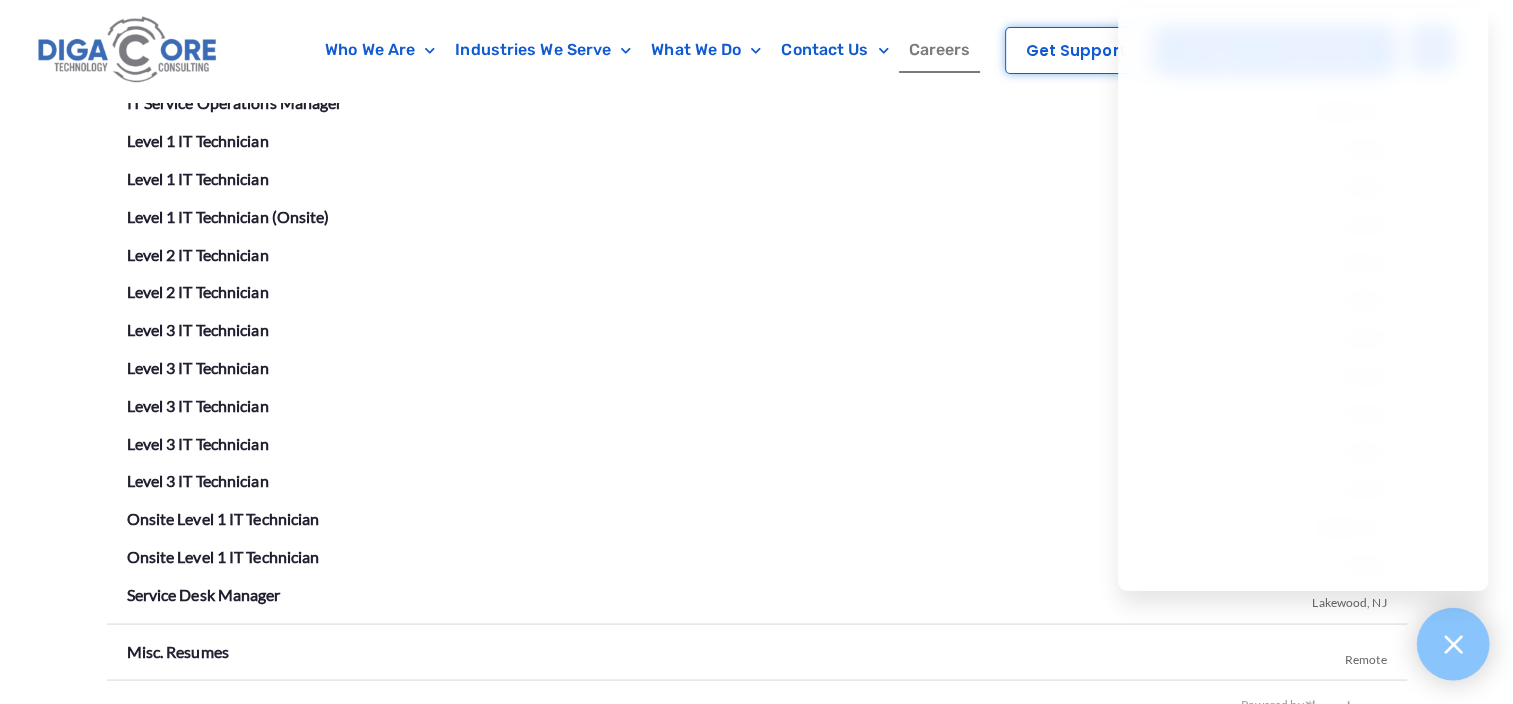 drag, startPoint x: 1429, startPoint y: 629, endPoint x: 1459, endPoint y: 652, distance: 37.802116 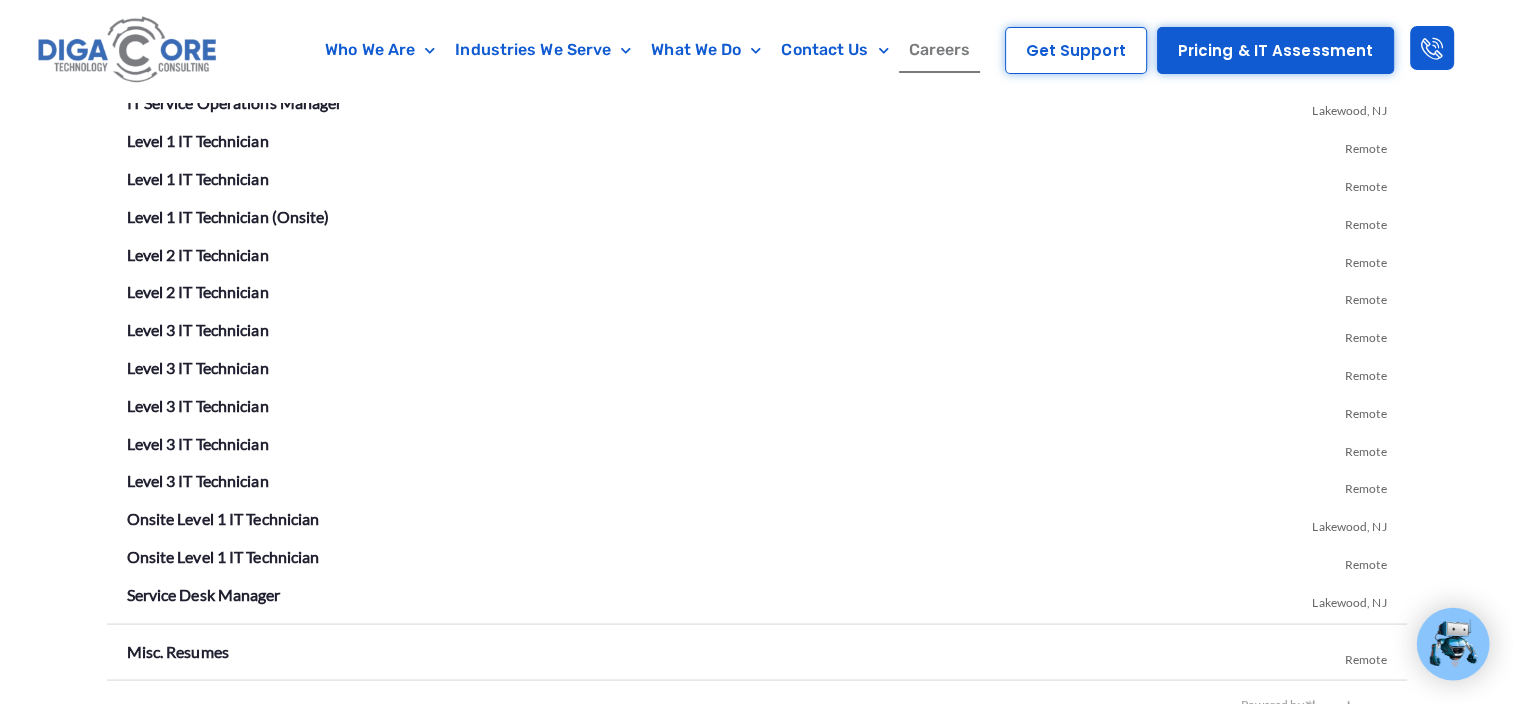 click on "Level 3 IT Technician
Remote" at bounding box center (757, 368) 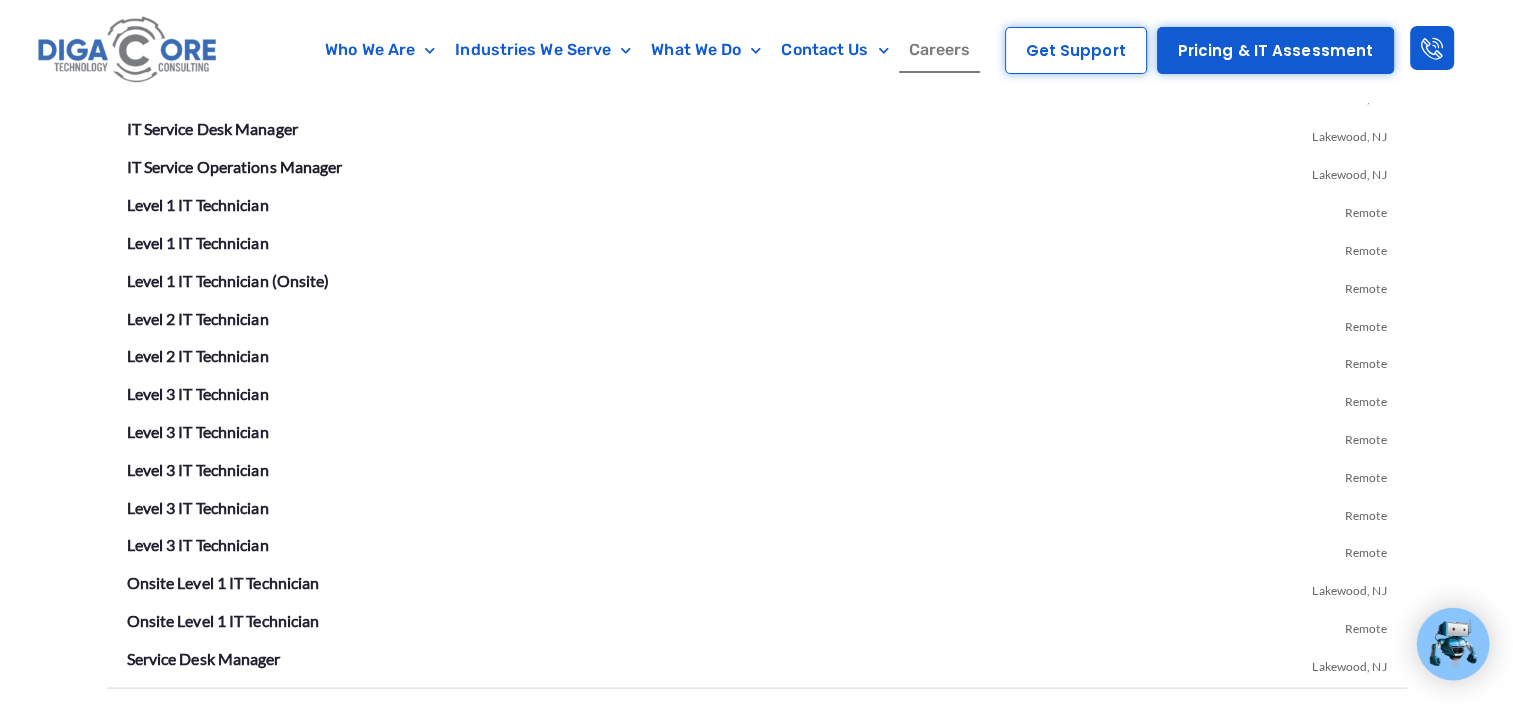 scroll, scrollTop: 3600, scrollLeft: 0, axis: vertical 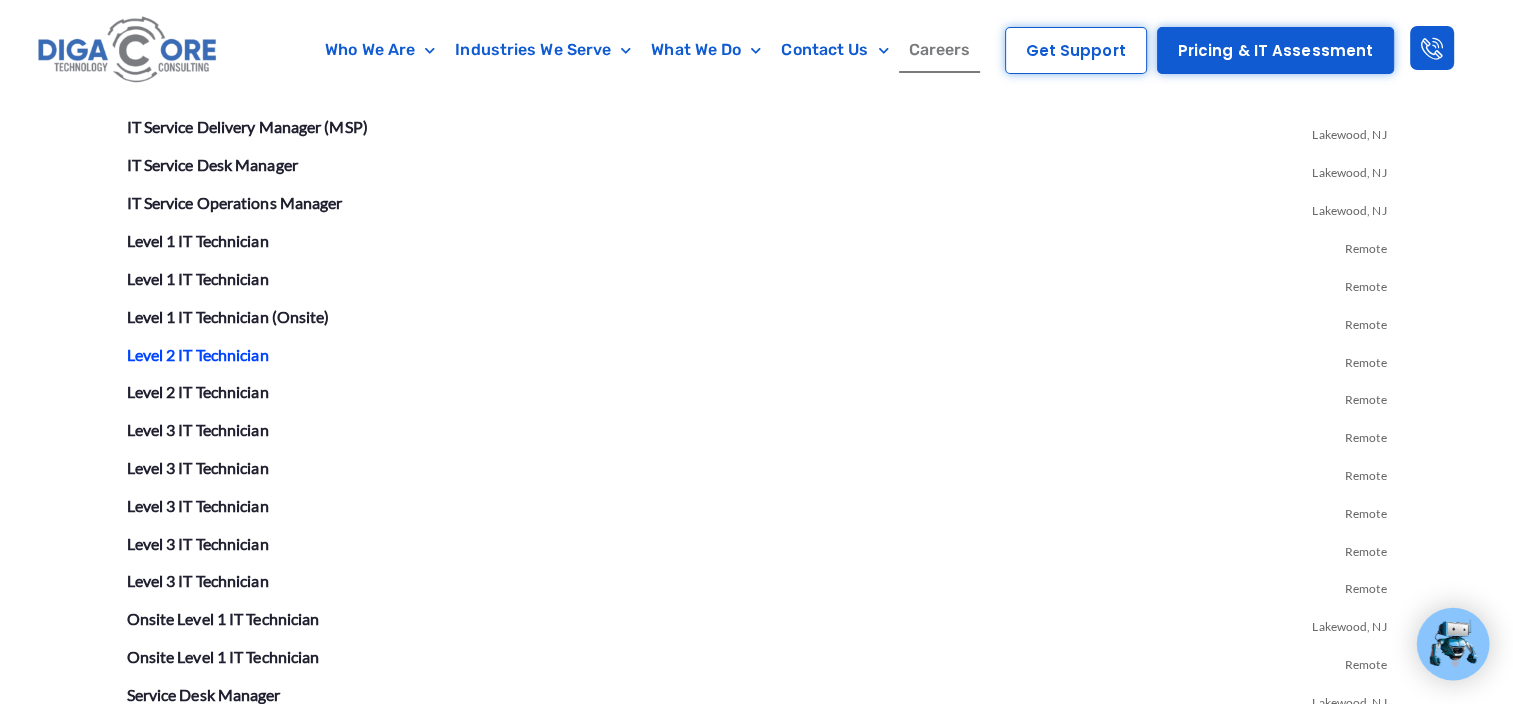 click on "Level 2 IT Technician" at bounding box center [198, 353] 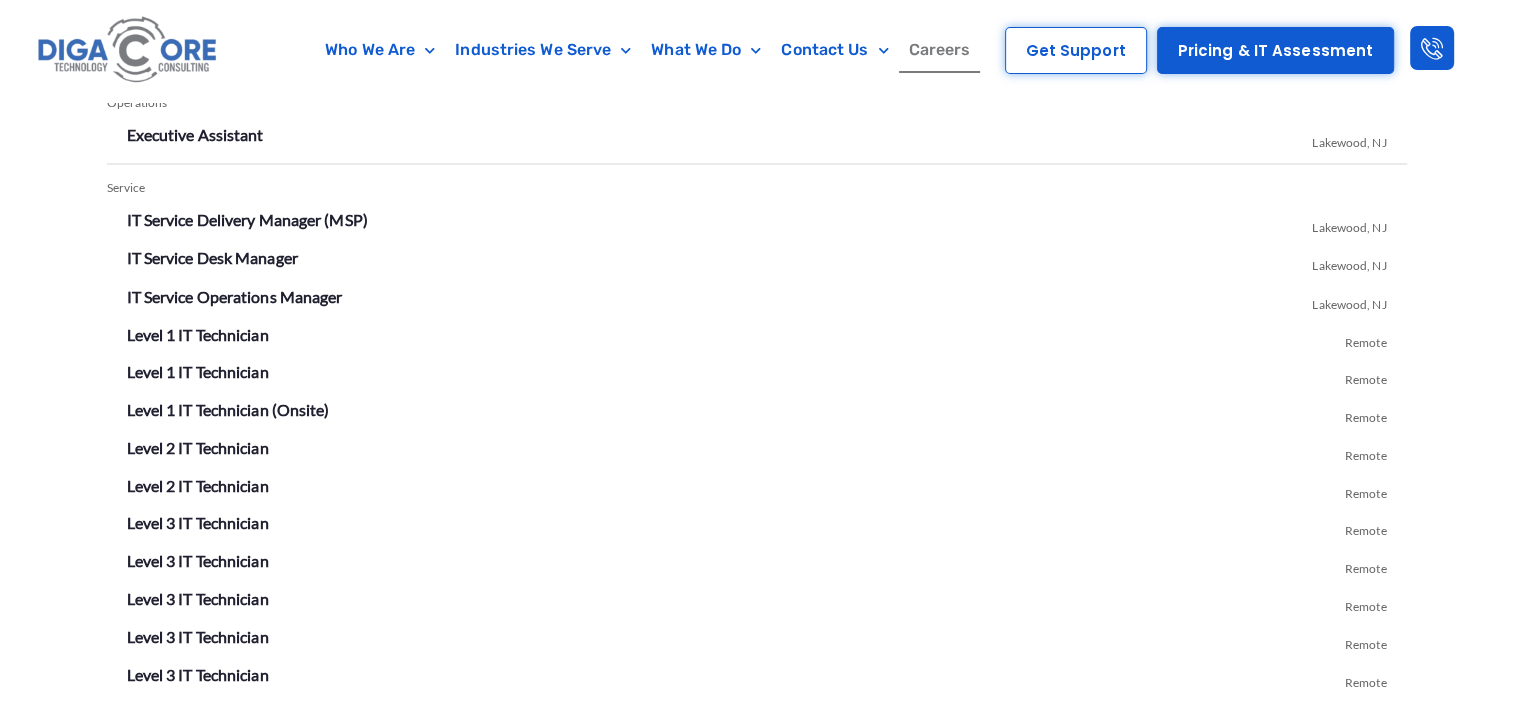scroll, scrollTop: 3484, scrollLeft: 0, axis: vertical 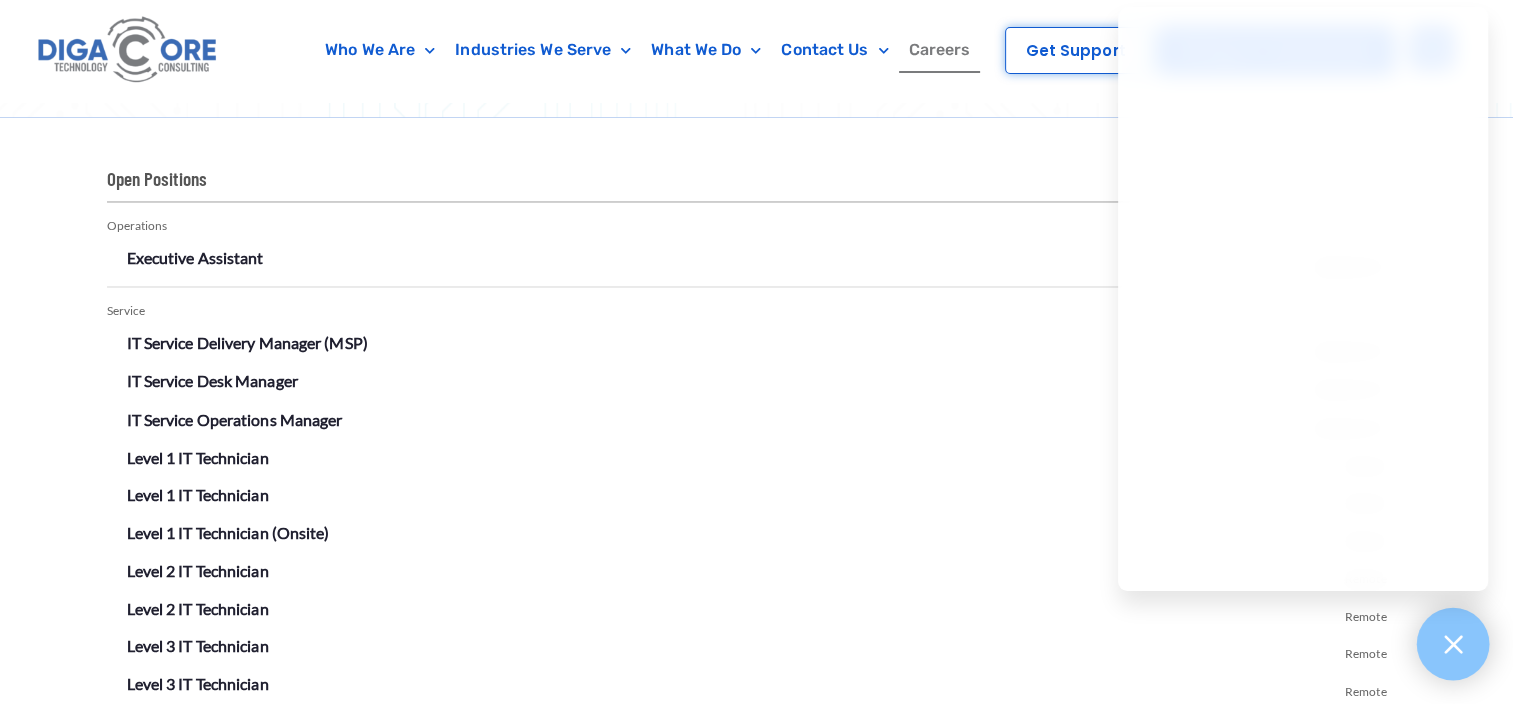 click 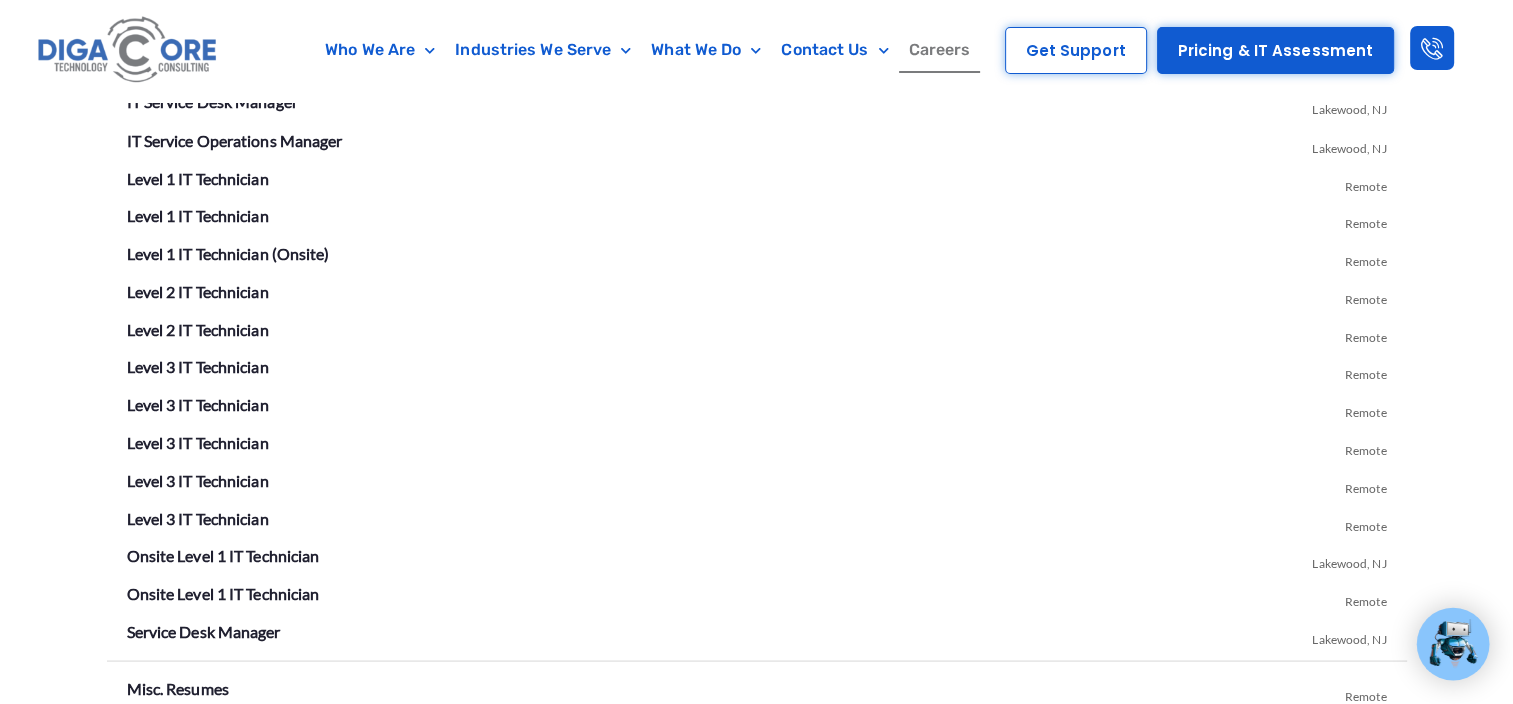 scroll, scrollTop: 3684, scrollLeft: 0, axis: vertical 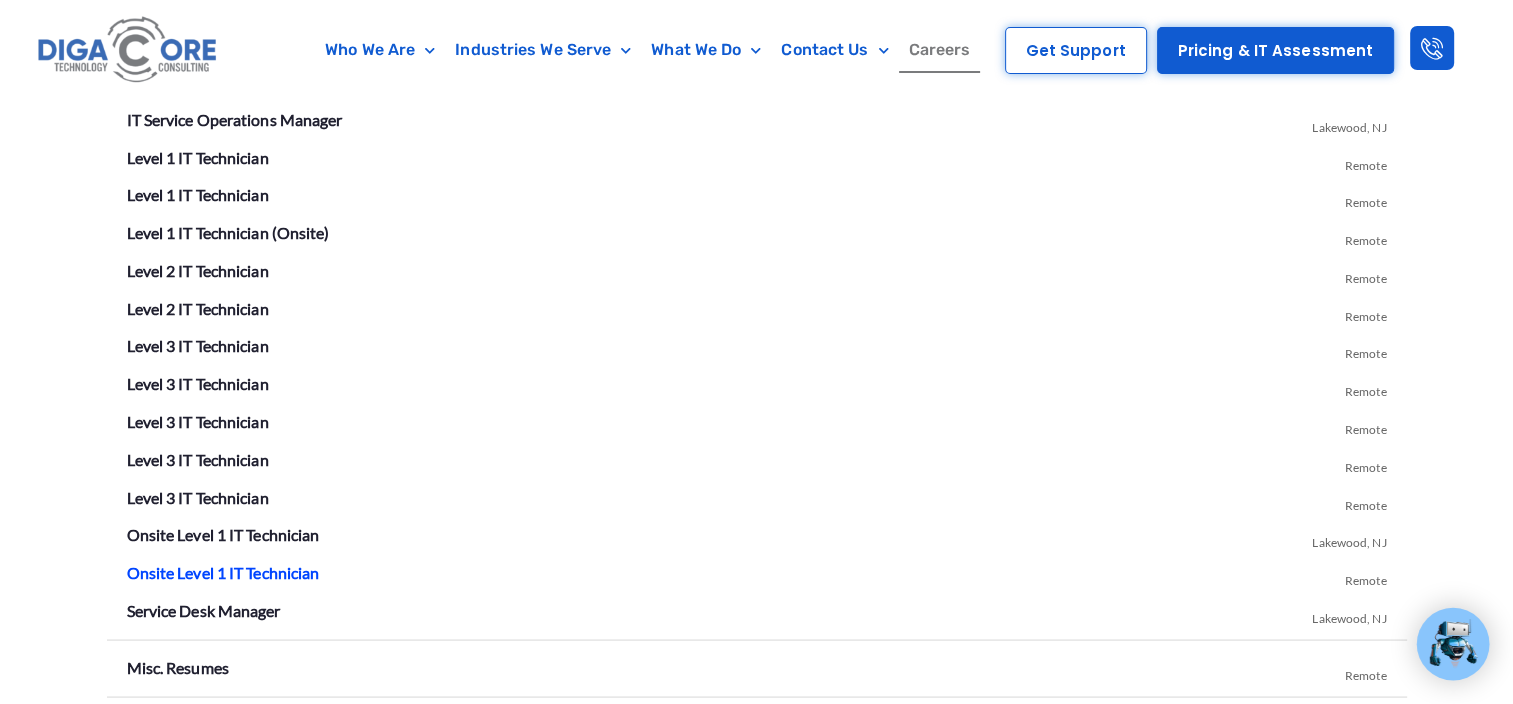 click on "Onsite Level 1 IT Technician" at bounding box center [223, 571] 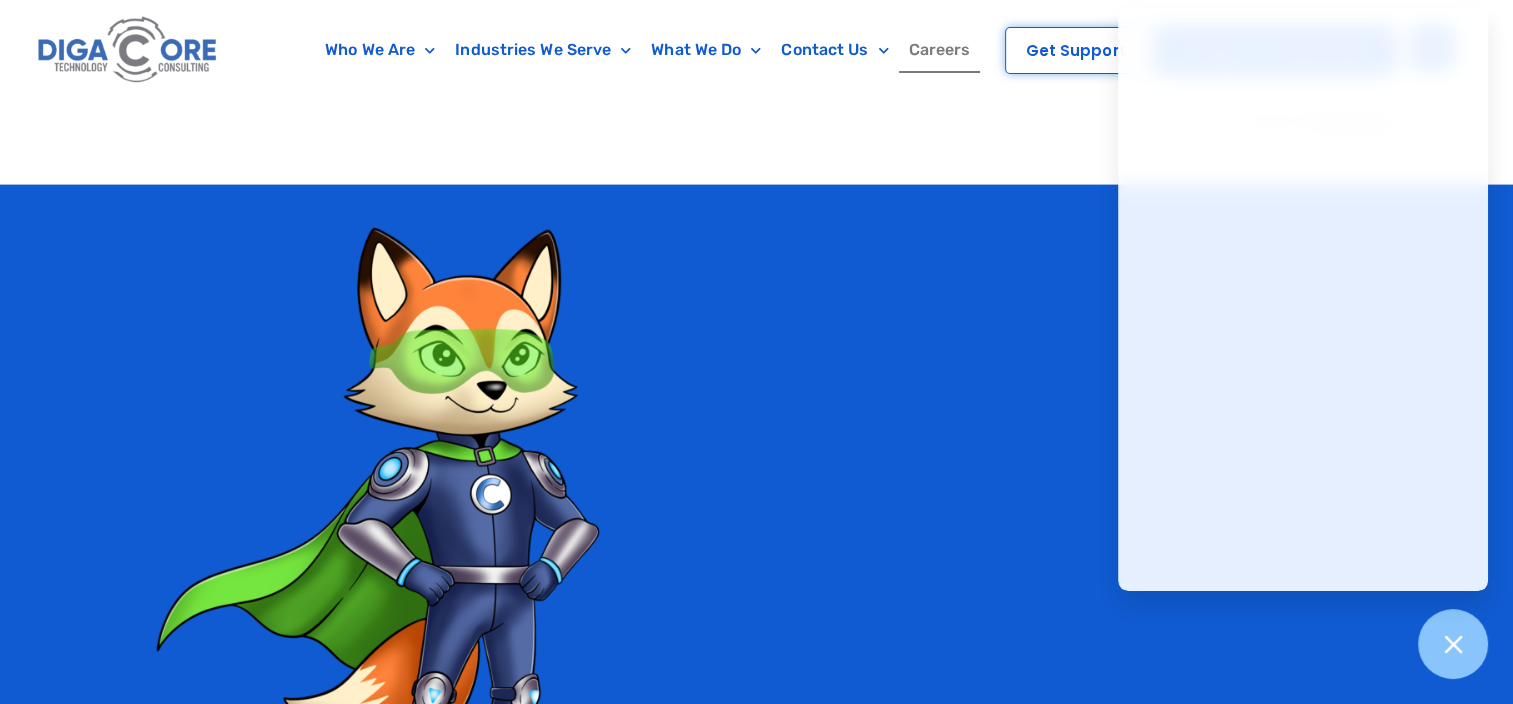 scroll, scrollTop: 4384, scrollLeft: 0, axis: vertical 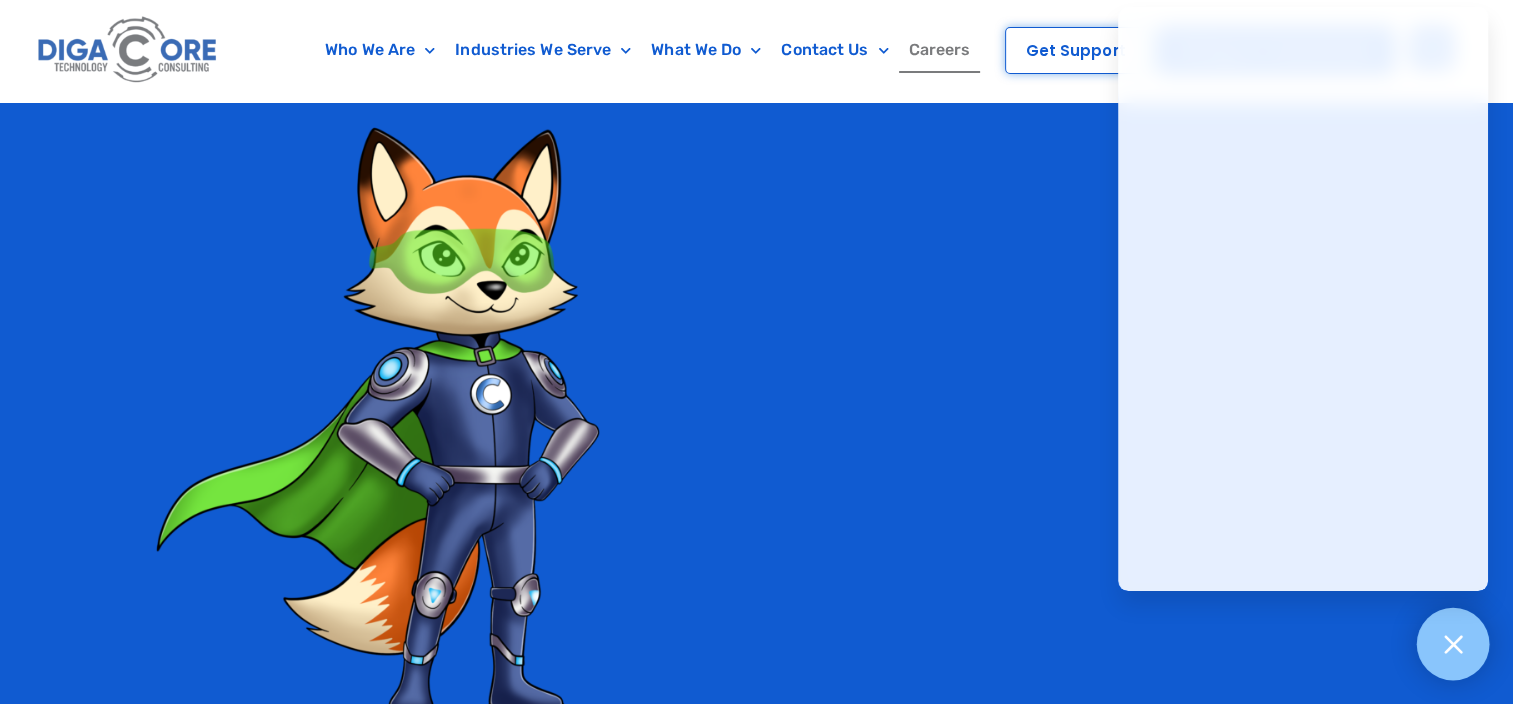 click 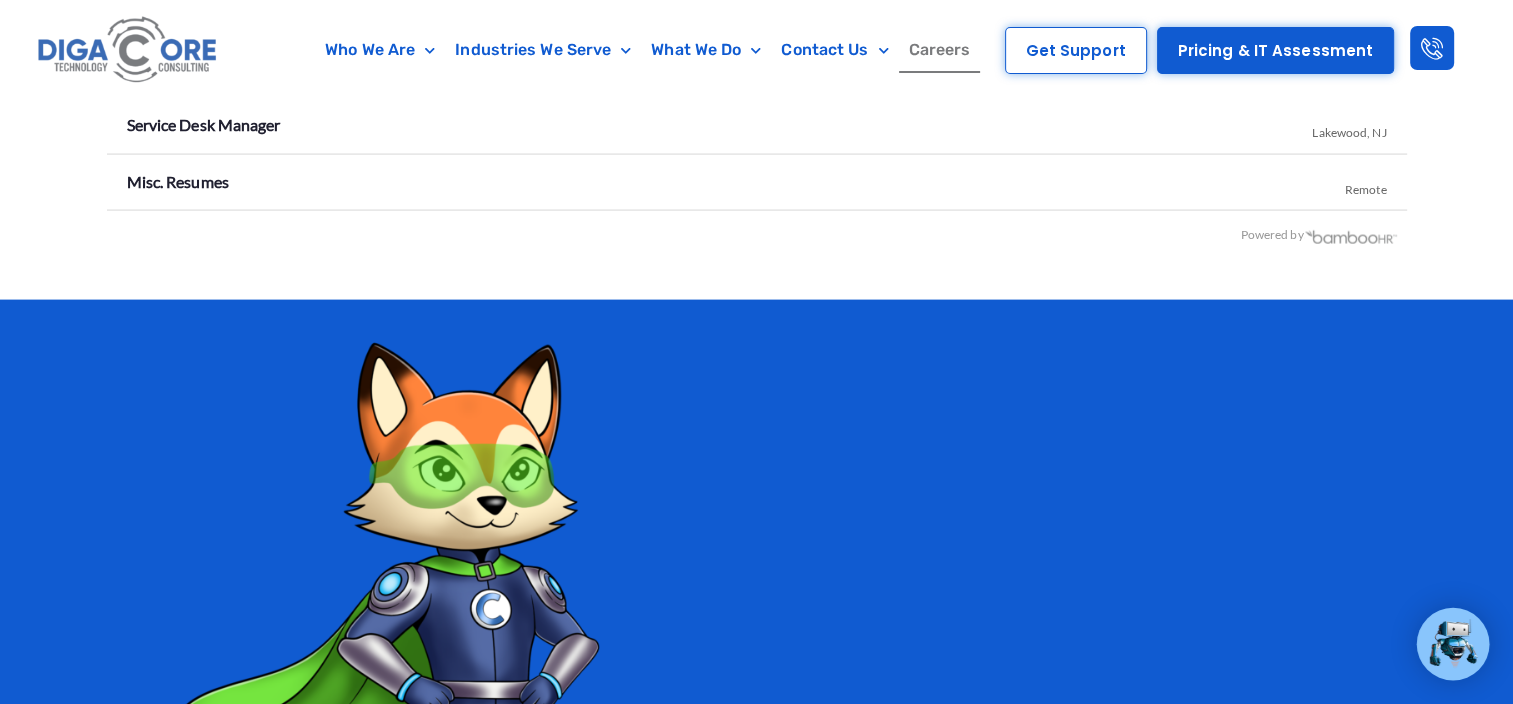 scroll, scrollTop: 3884, scrollLeft: 0, axis: vertical 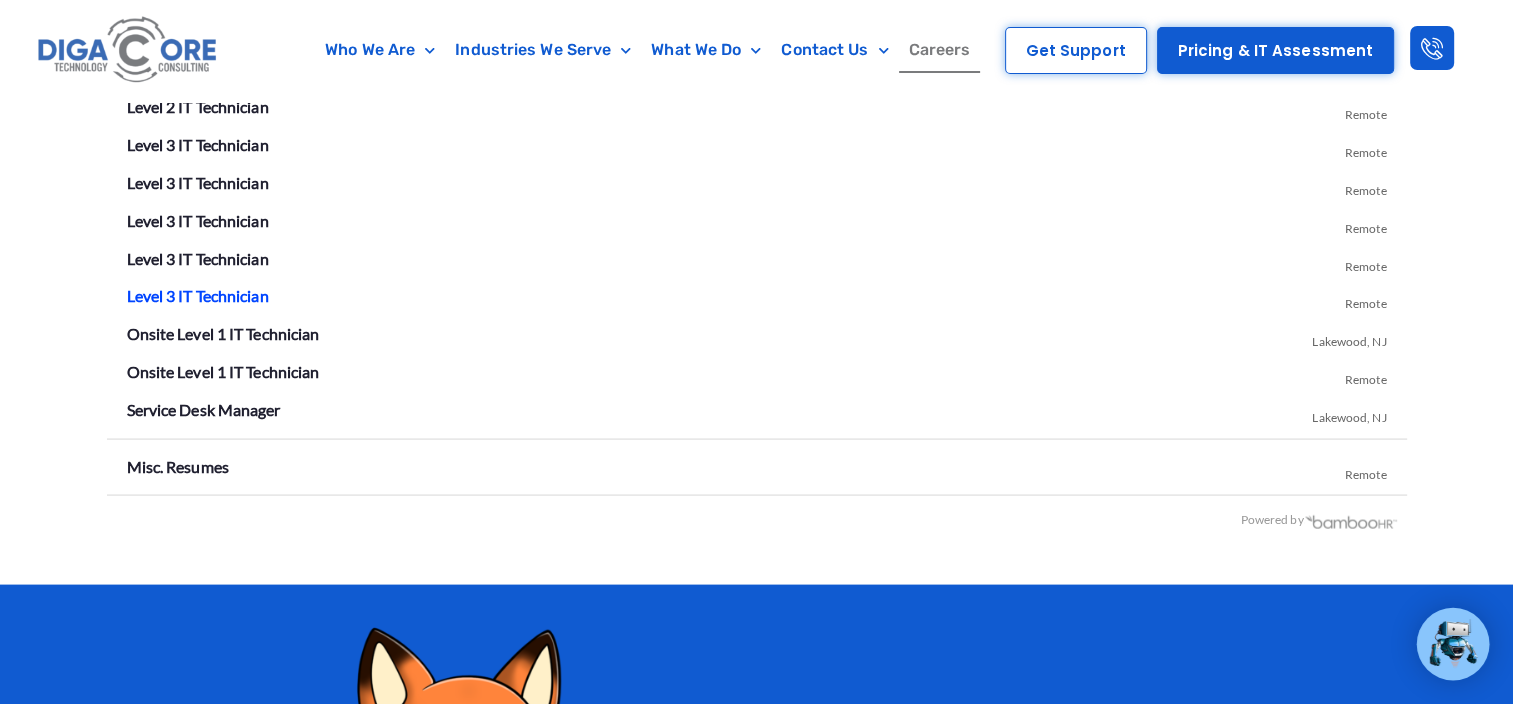click on "Level 3 IT Technician" at bounding box center (198, 295) 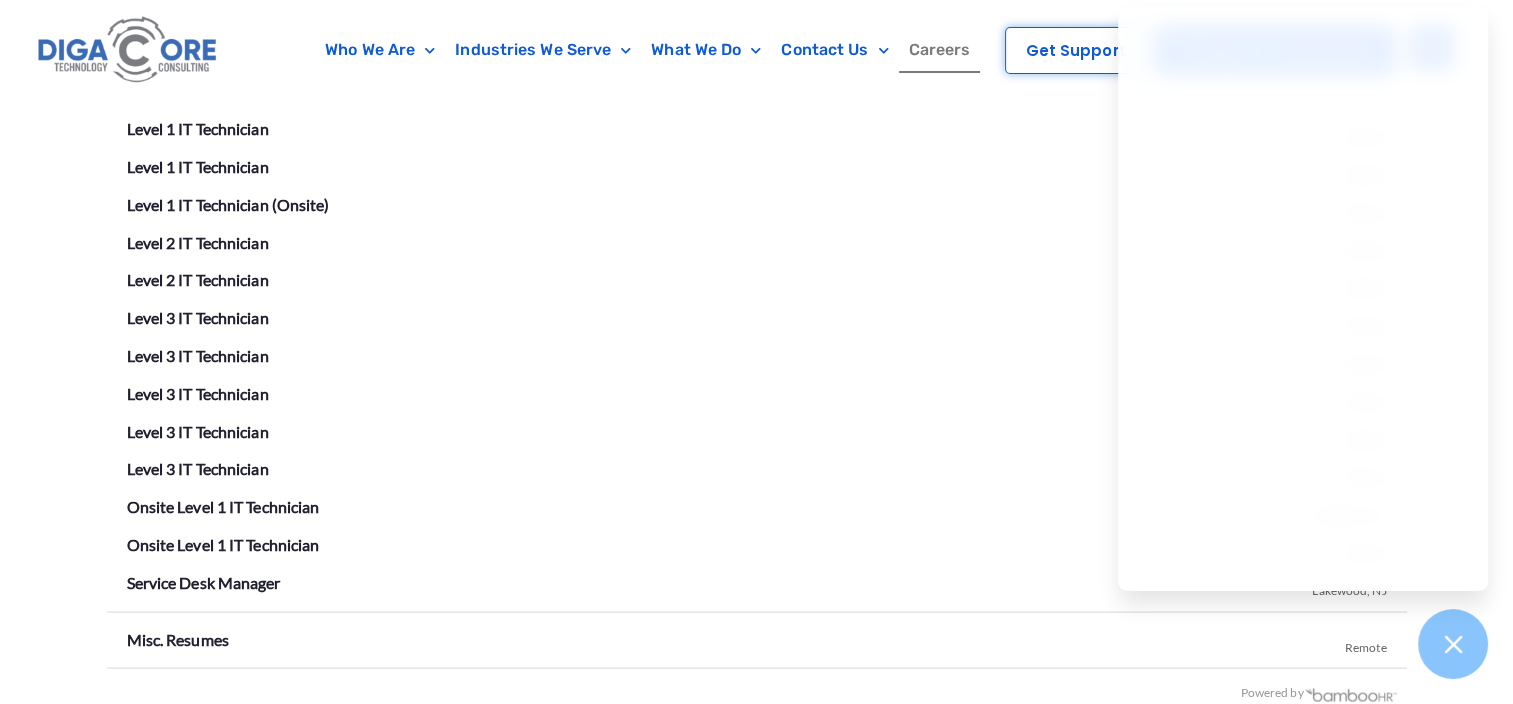 scroll, scrollTop: 3612, scrollLeft: 0, axis: vertical 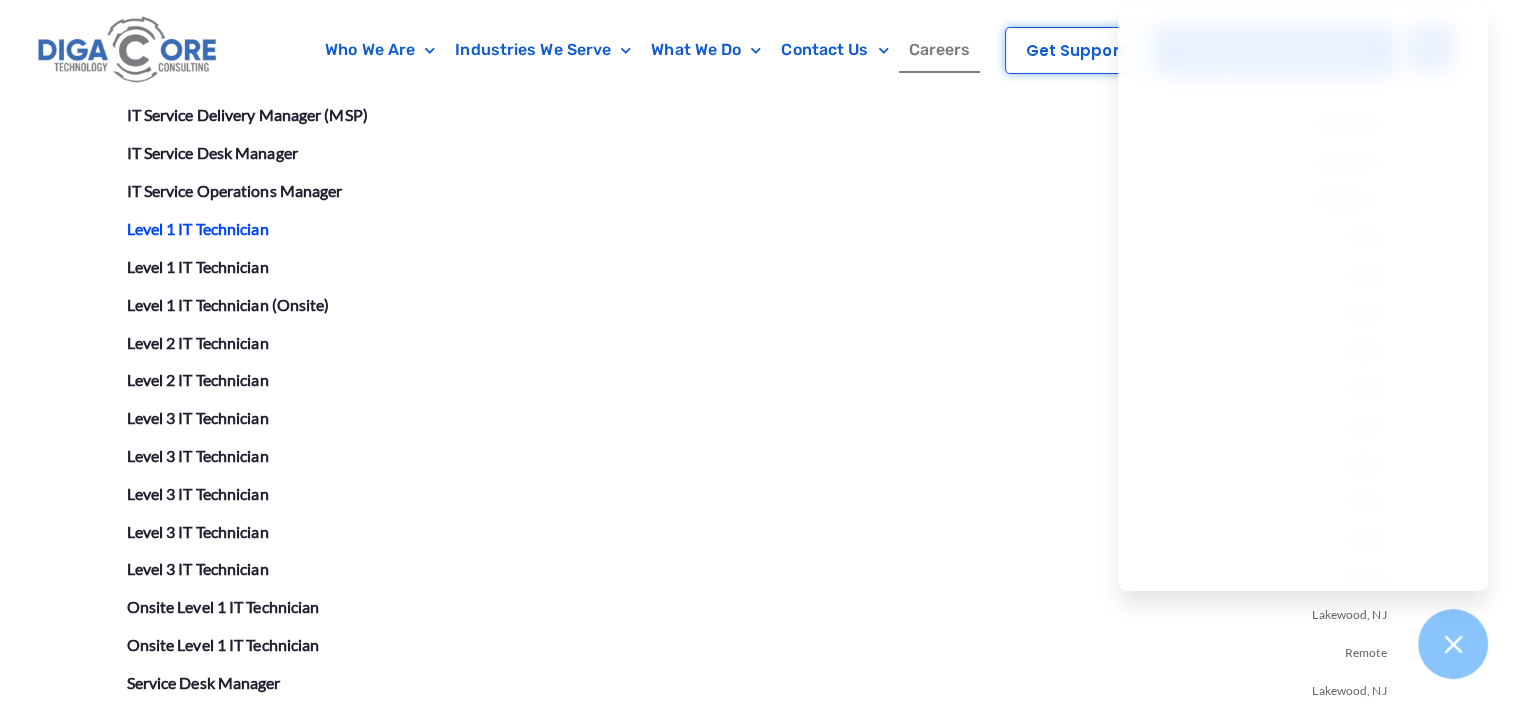 click on "Level 1 IT Technician" at bounding box center (198, 227) 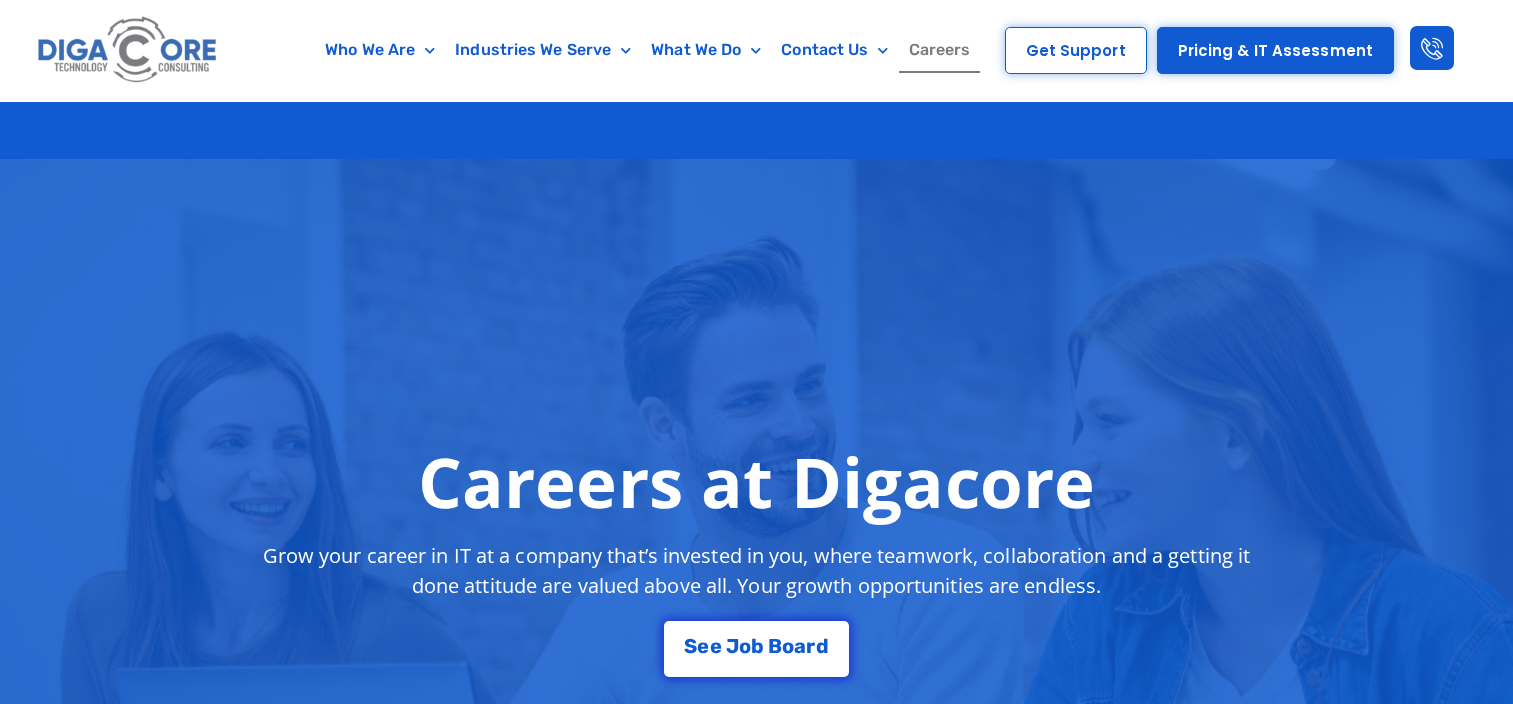 scroll, scrollTop: 3612, scrollLeft: 0, axis: vertical 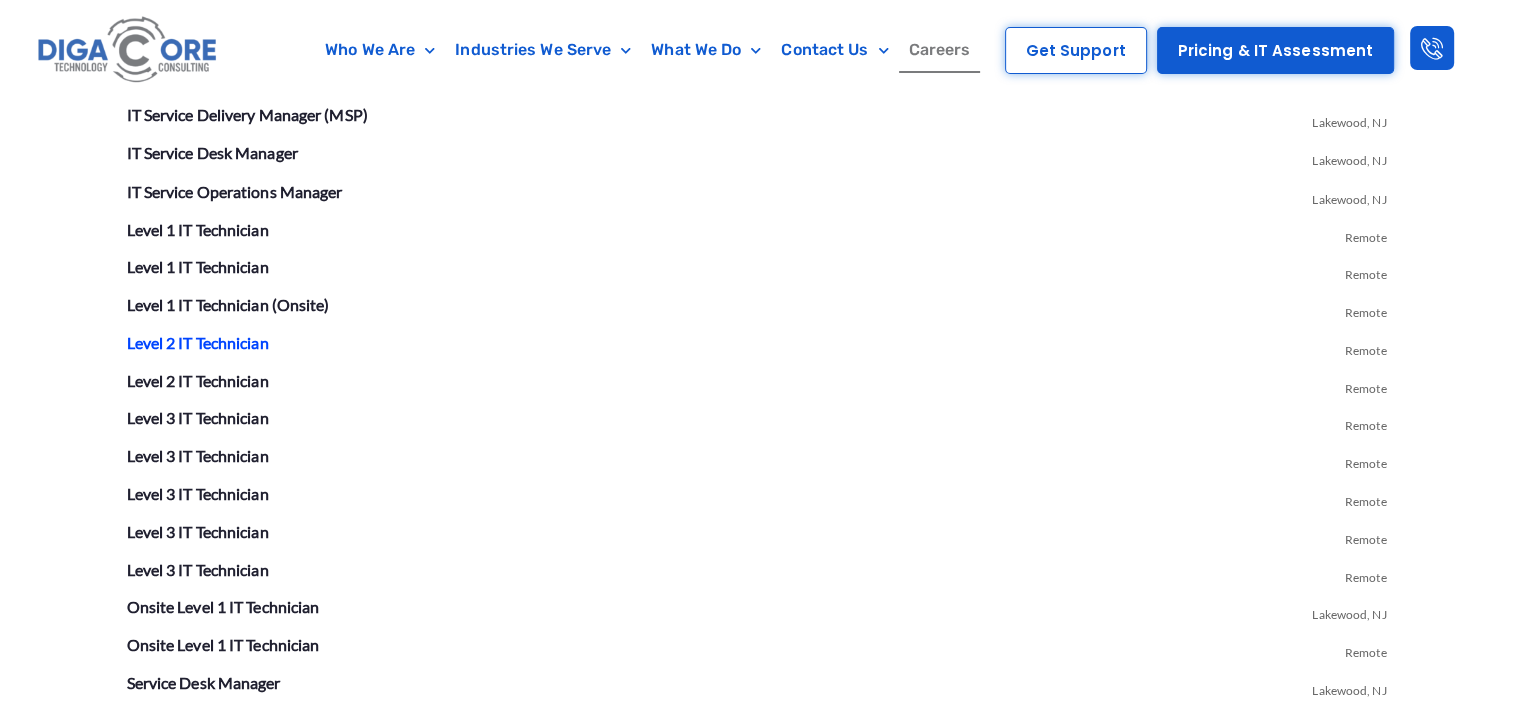 click on "Level 2 IT Technician" at bounding box center [198, 341] 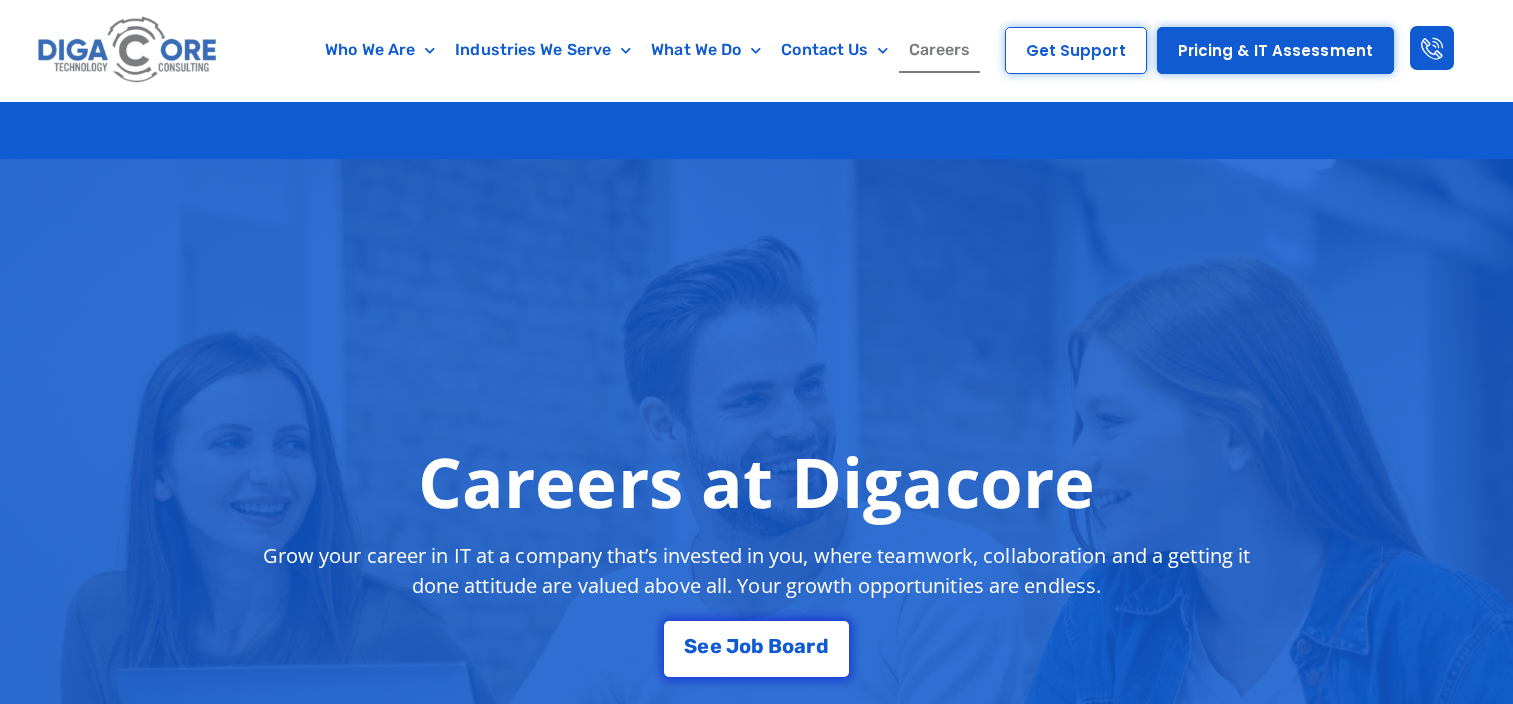 scroll, scrollTop: 3612, scrollLeft: 0, axis: vertical 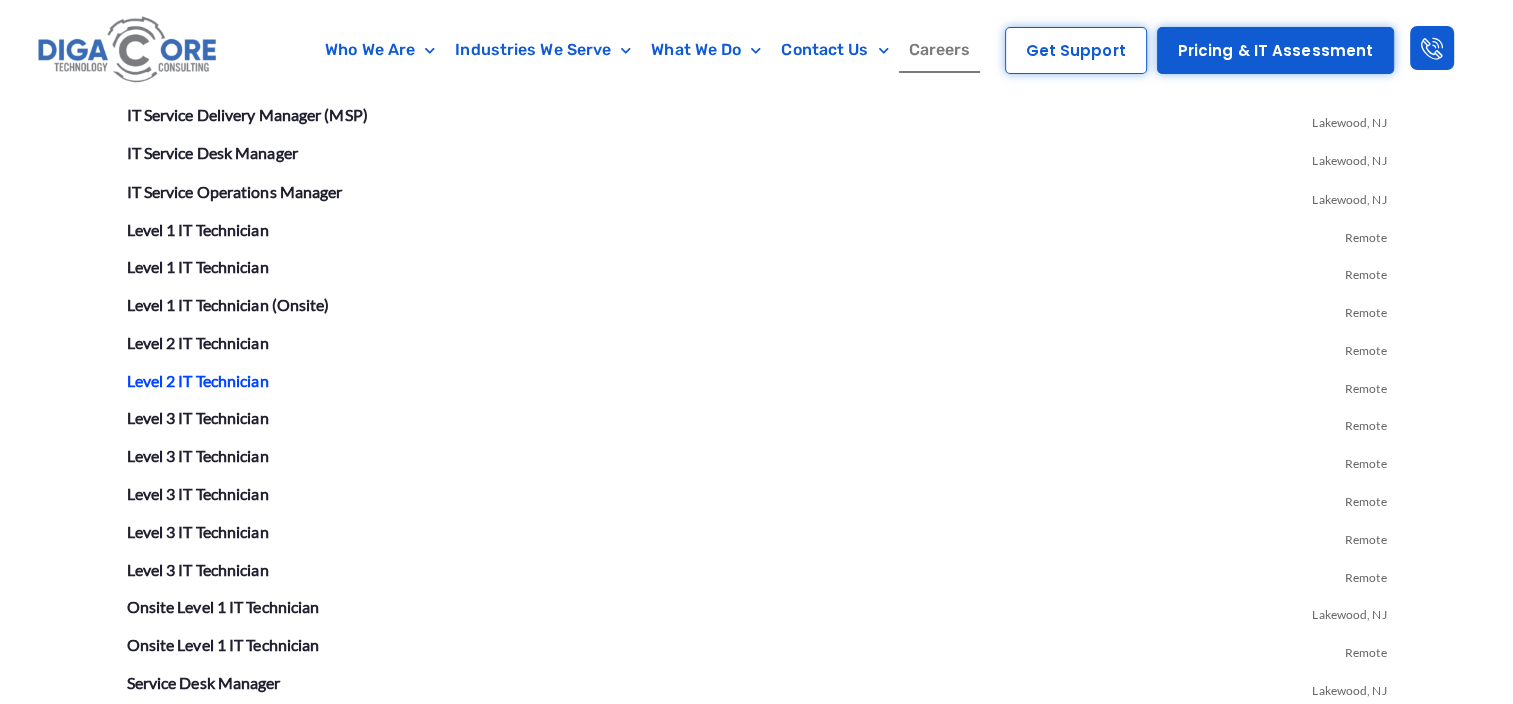 click on "Level 2 IT Technician" at bounding box center [198, 379] 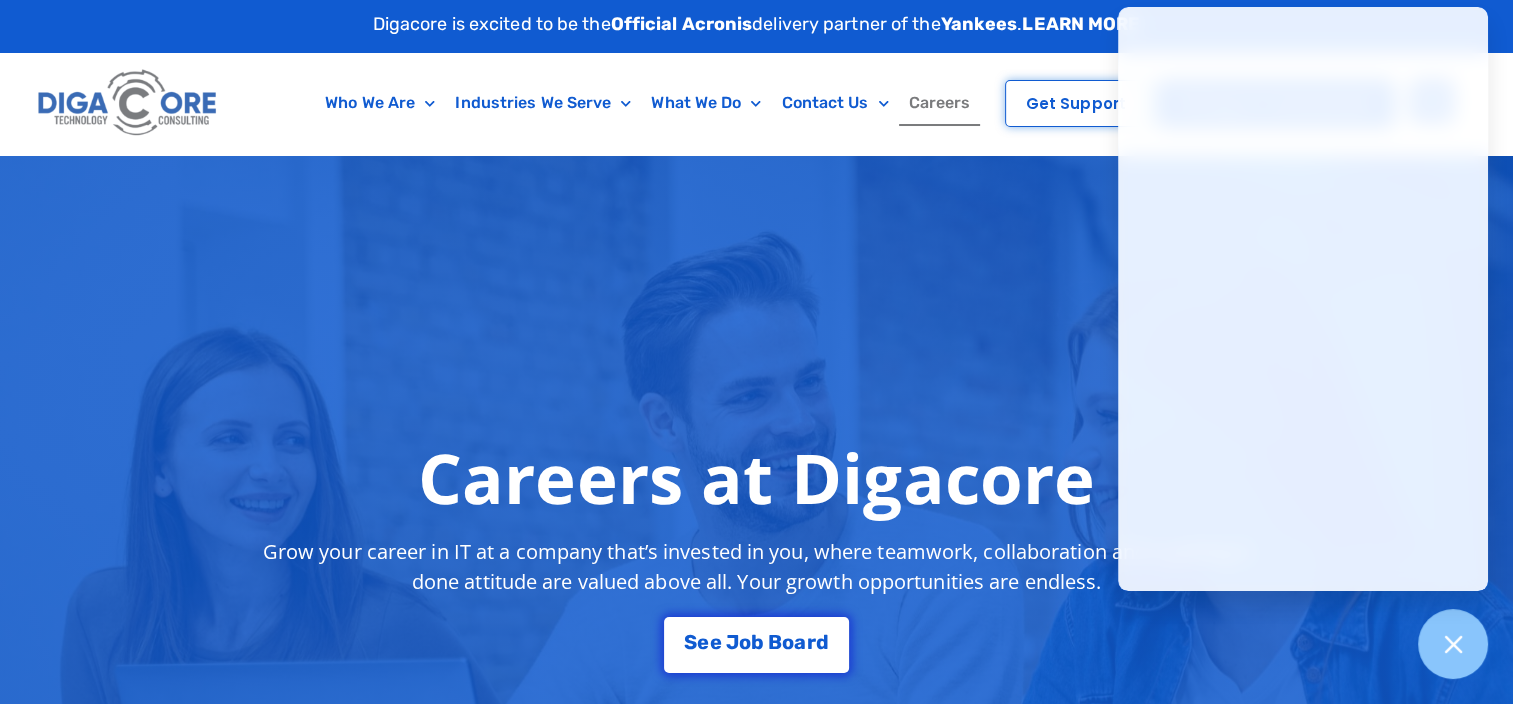 scroll, scrollTop: 0, scrollLeft: 0, axis: both 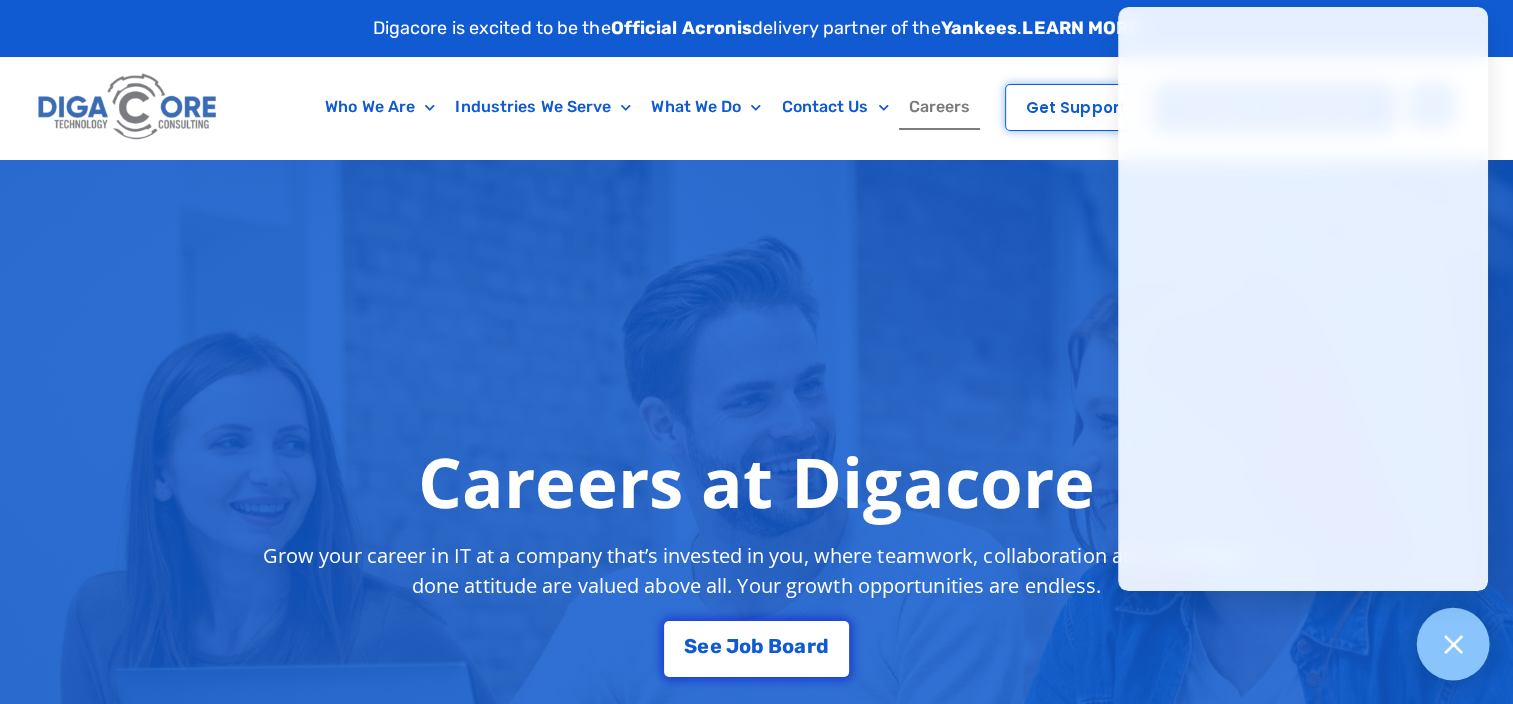 click at bounding box center [1453, 644] 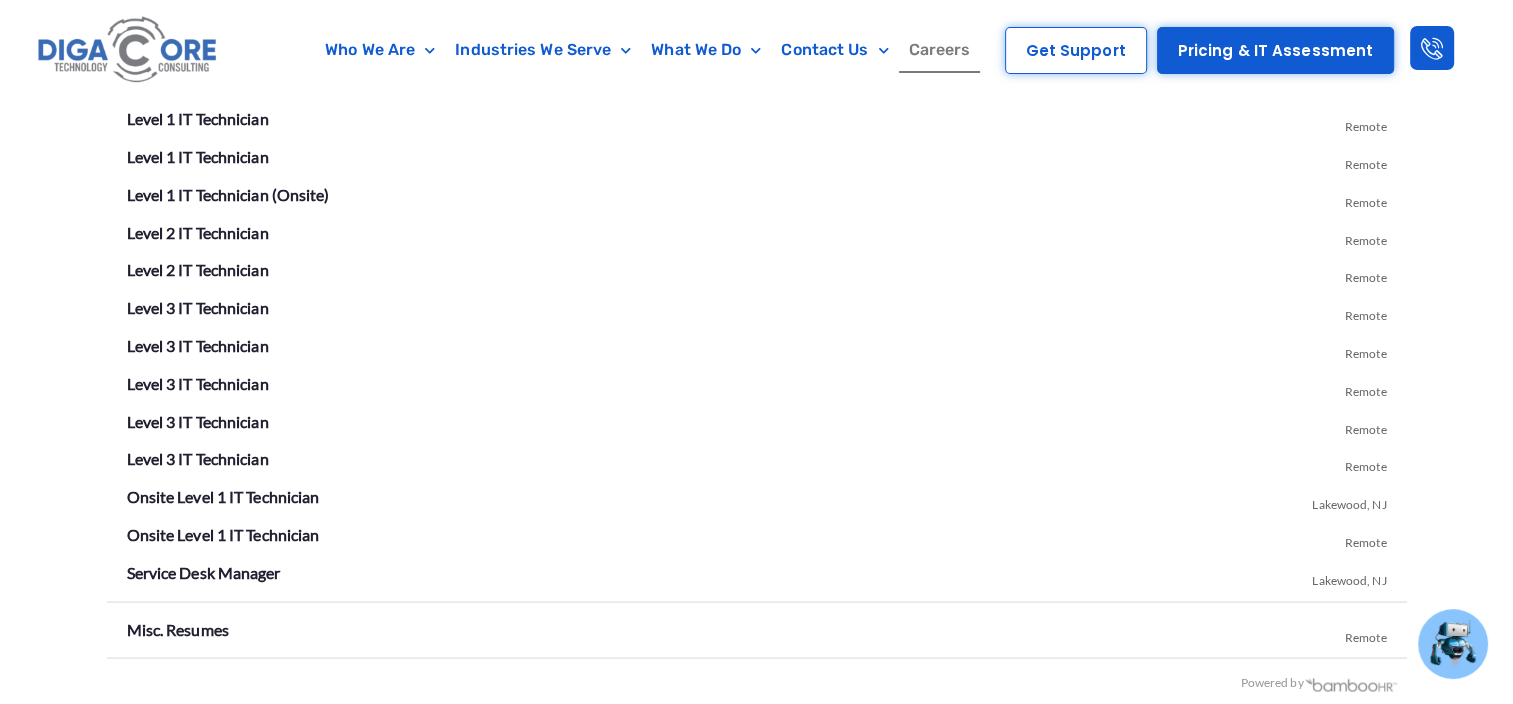 scroll, scrollTop: 3600, scrollLeft: 0, axis: vertical 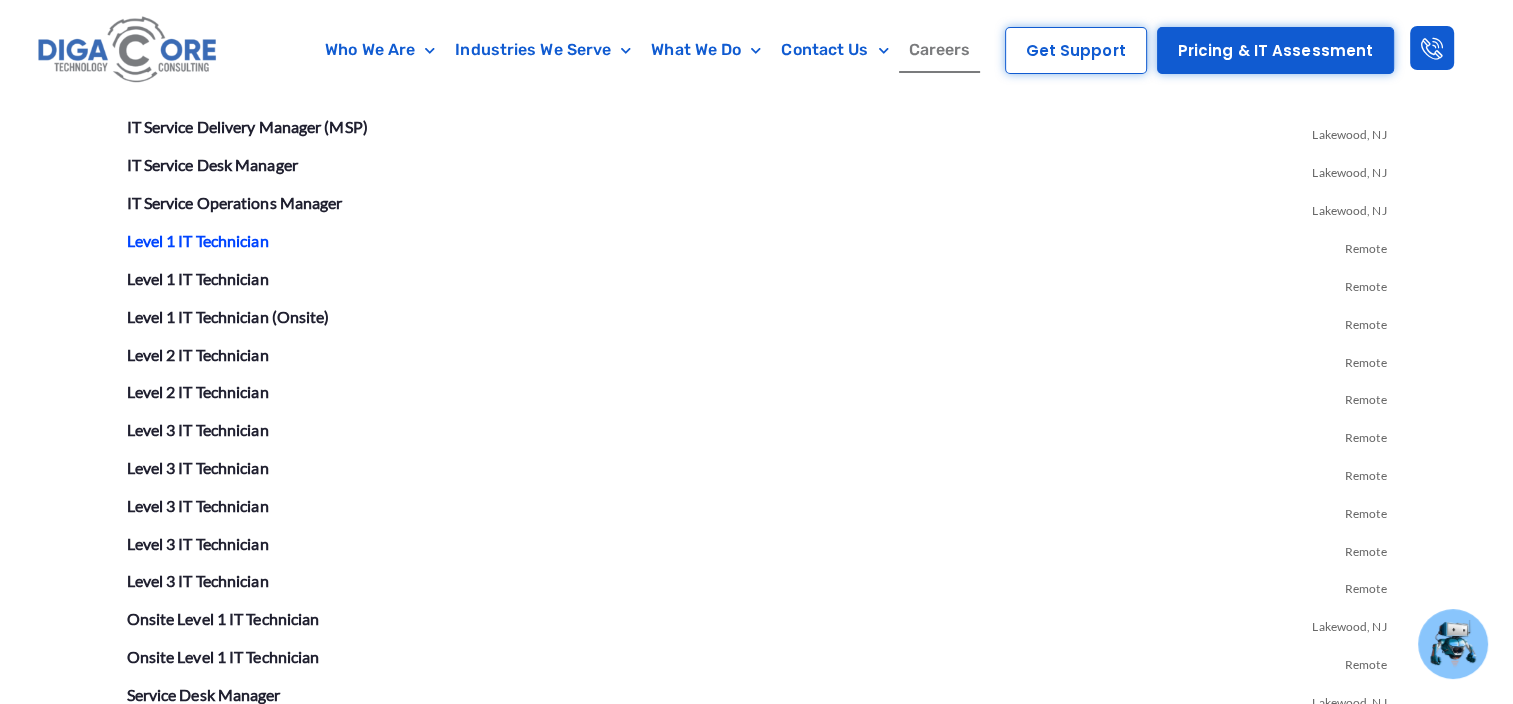 click on "Level 1 IT Technician" at bounding box center [198, 239] 